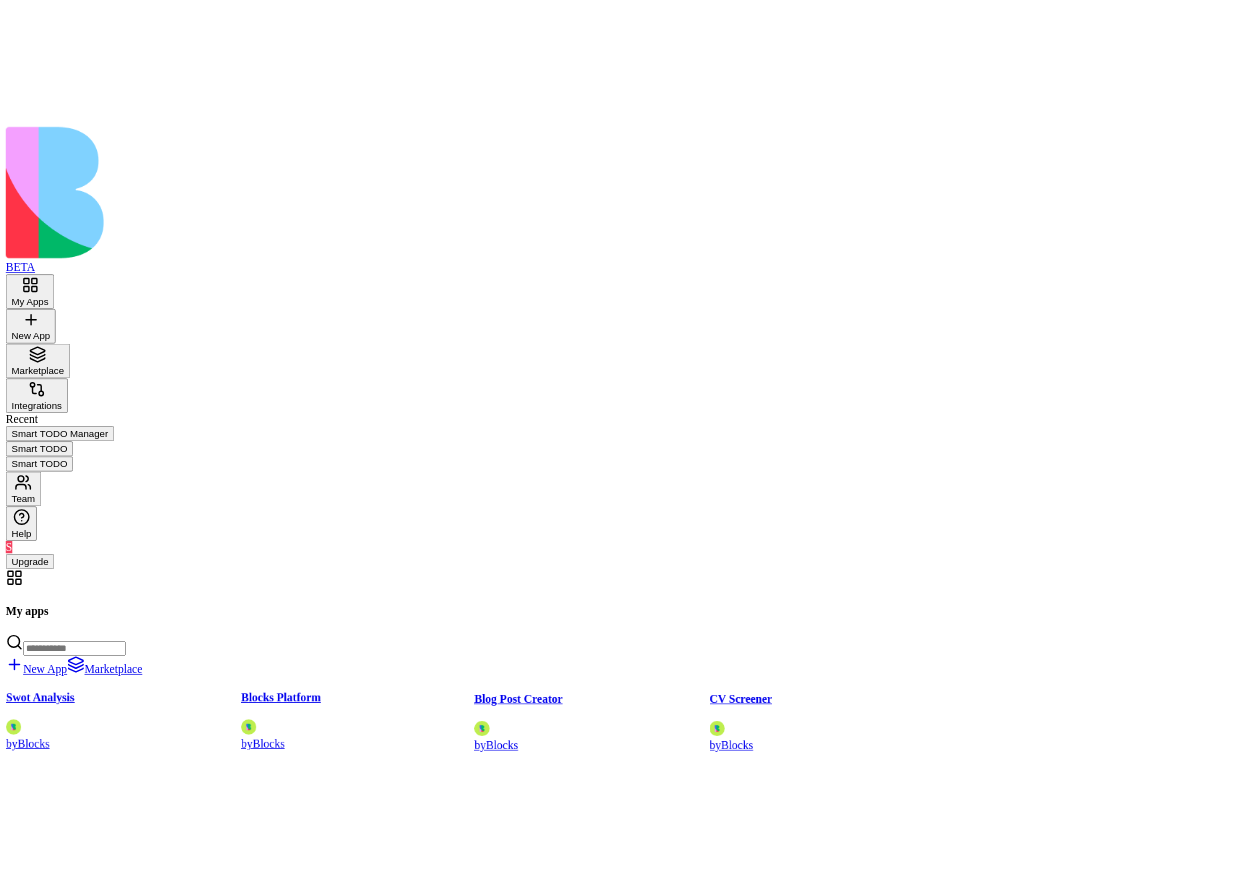 scroll, scrollTop: 0, scrollLeft: 0, axis: both 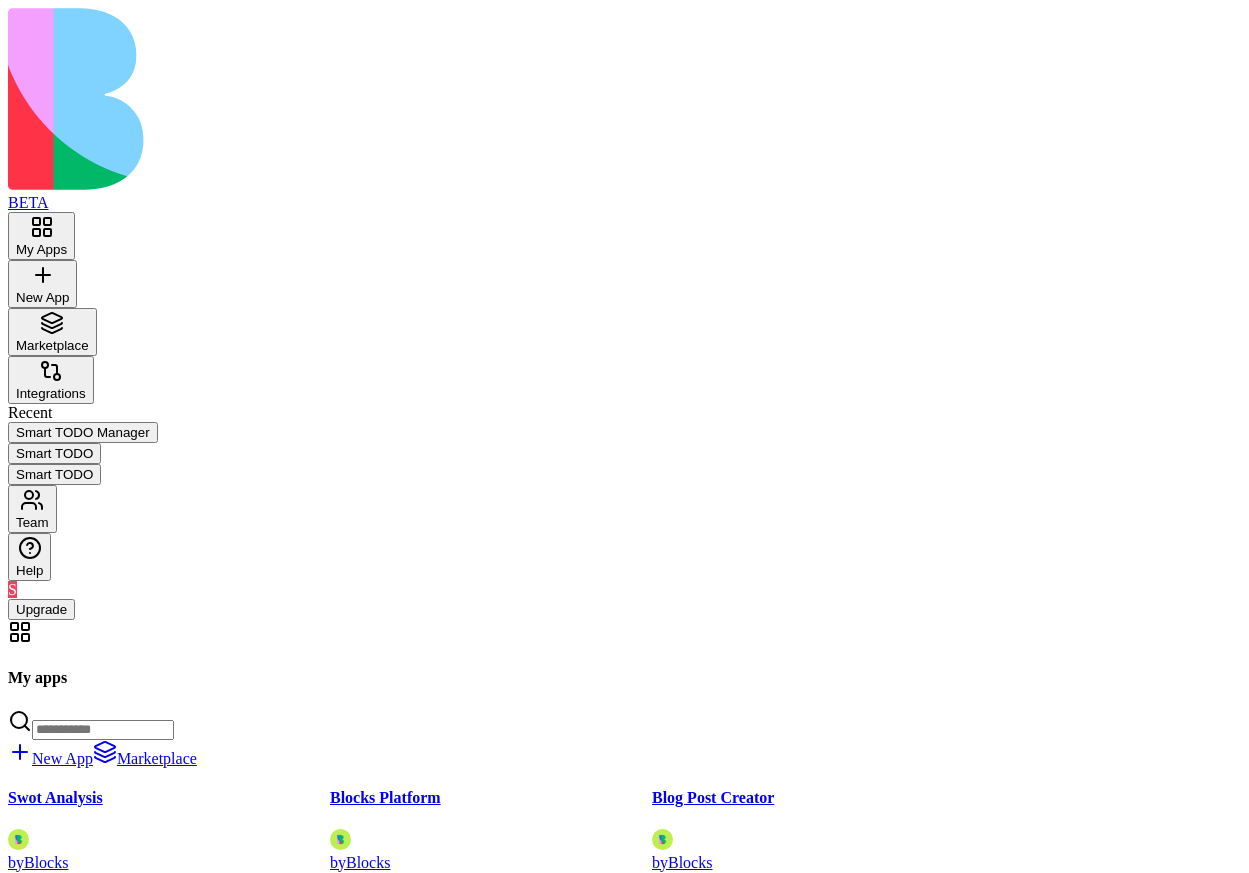 click on "New App" at bounding box center [42, 297] 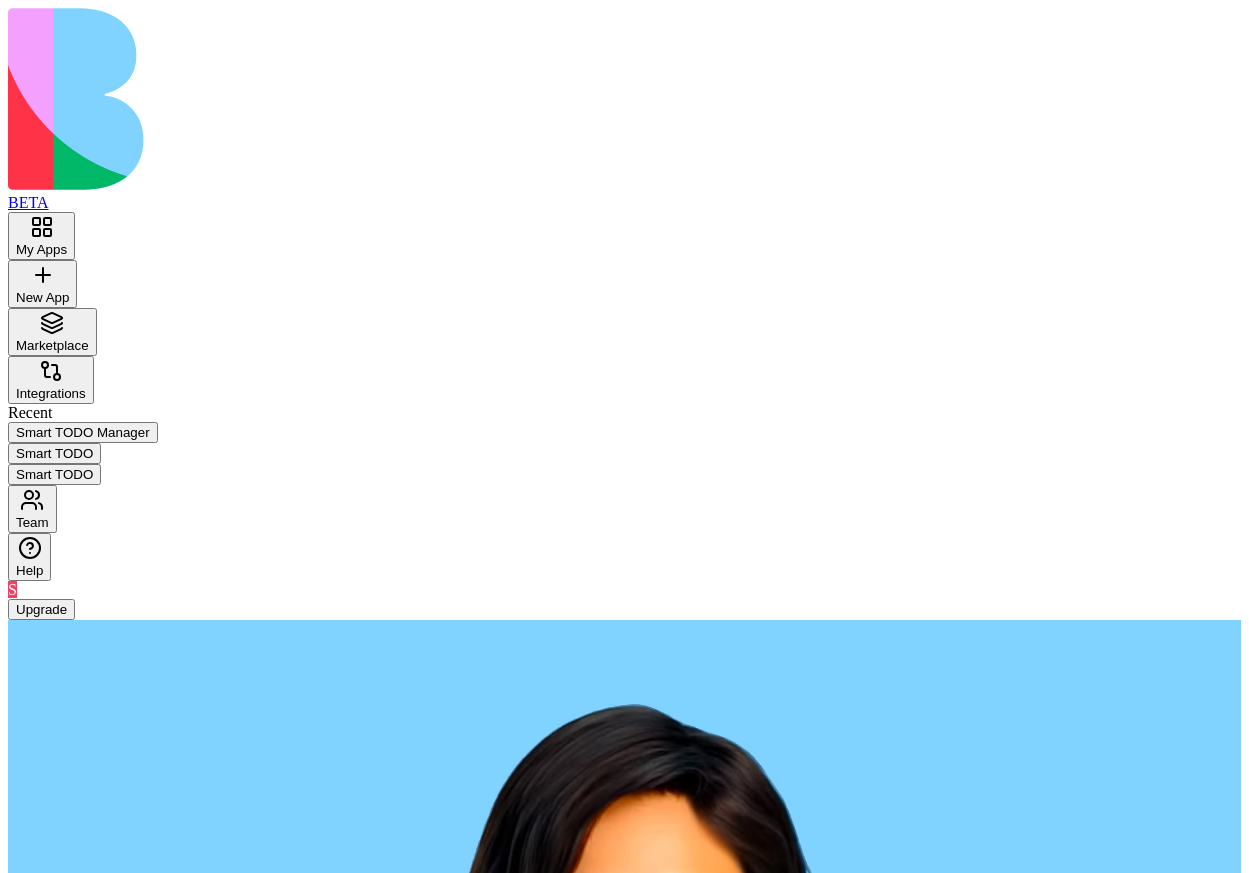 click at bounding box center [85, 2650] 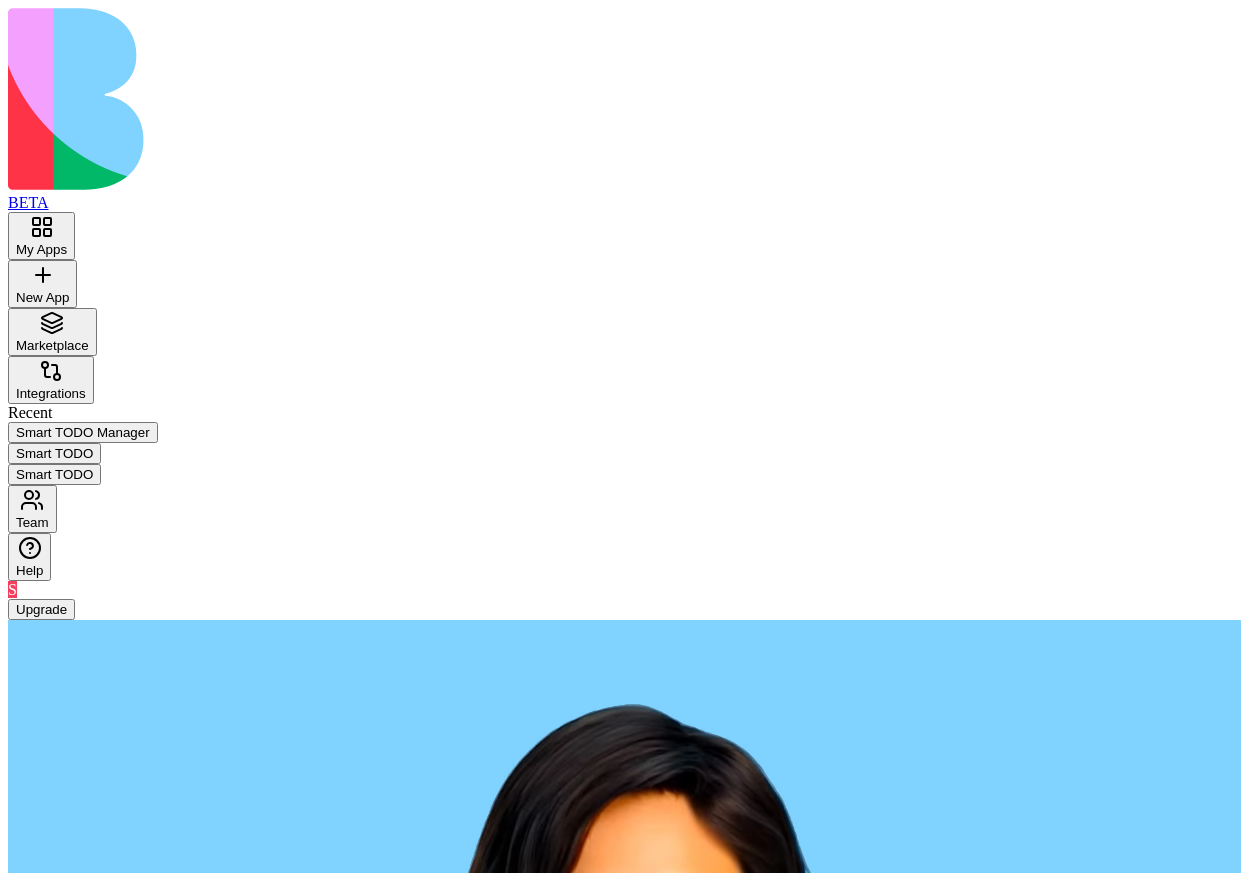 paste on "**********" 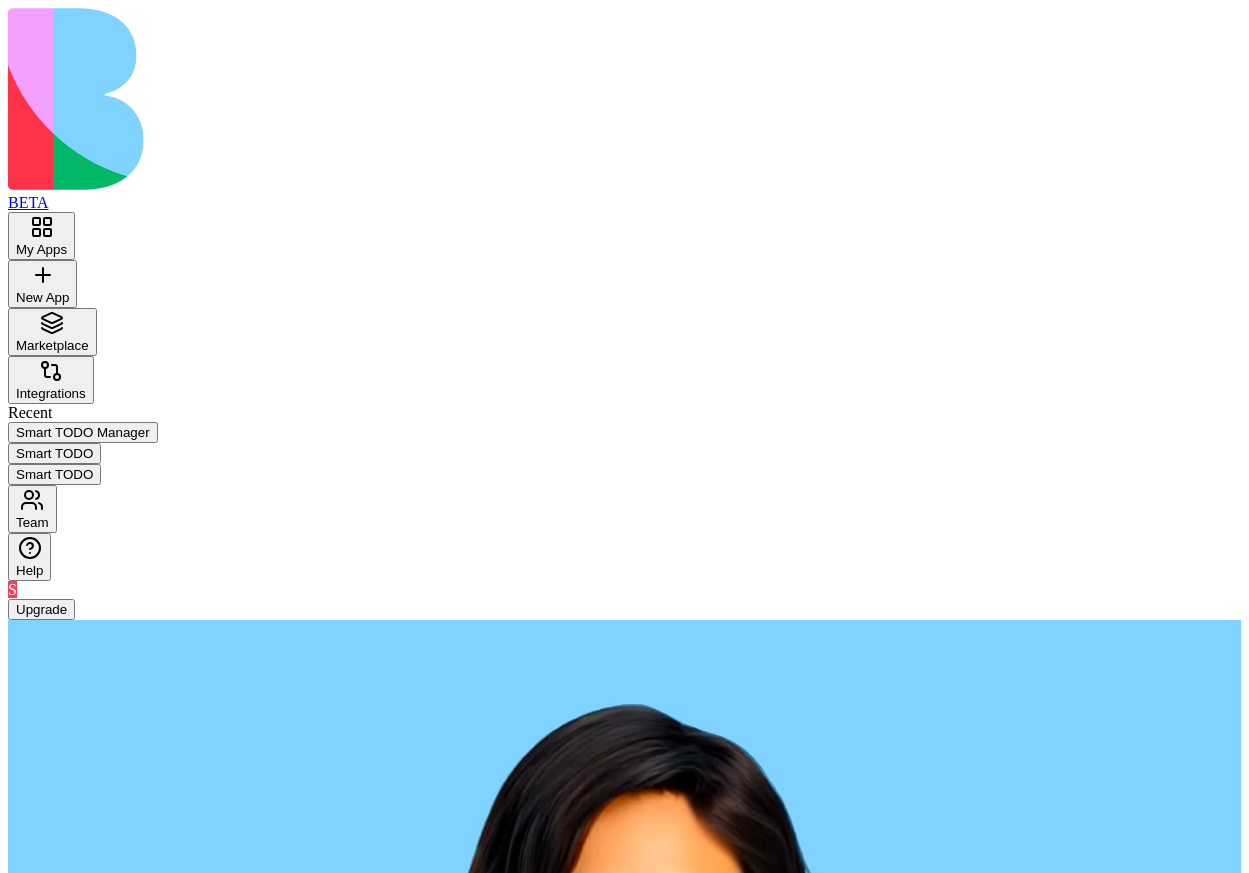 type on "**********" 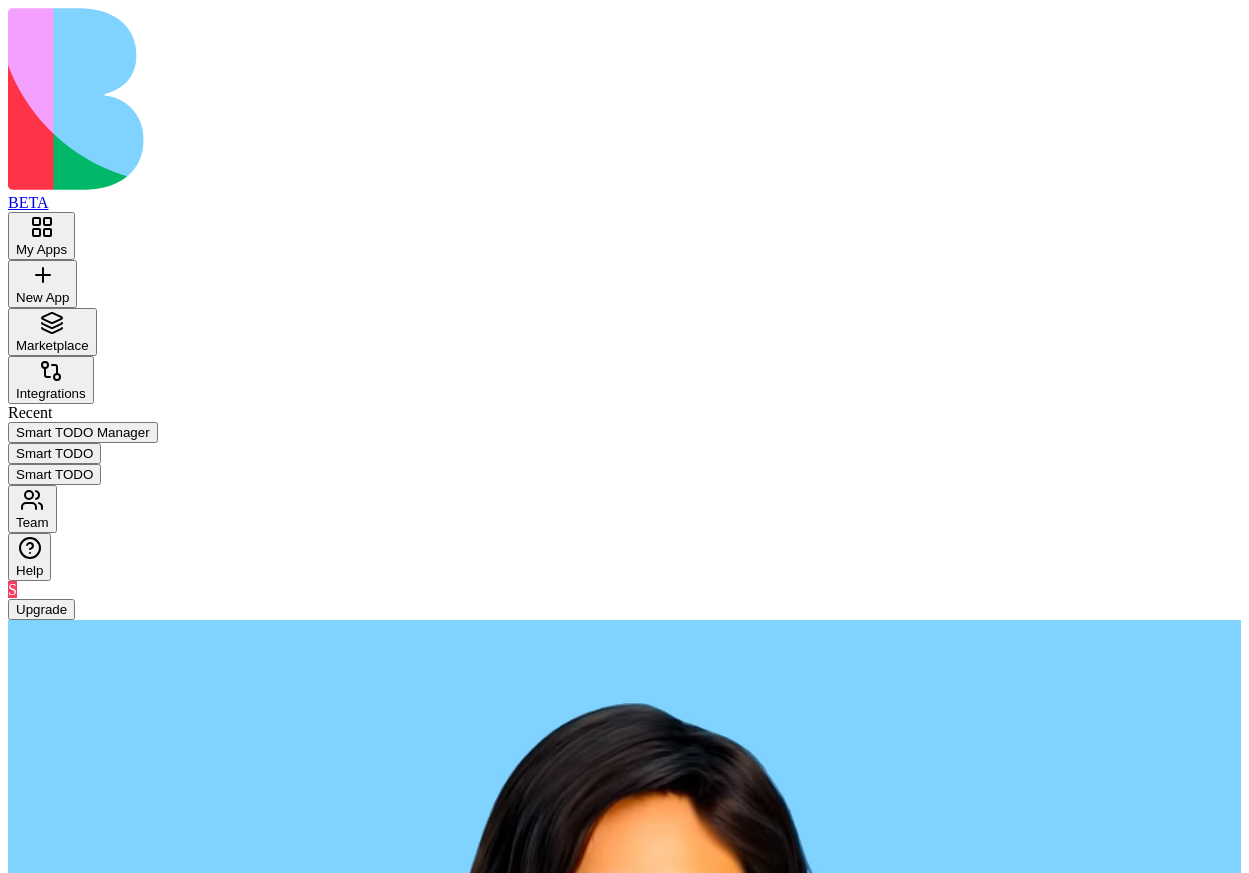paste on "**********" 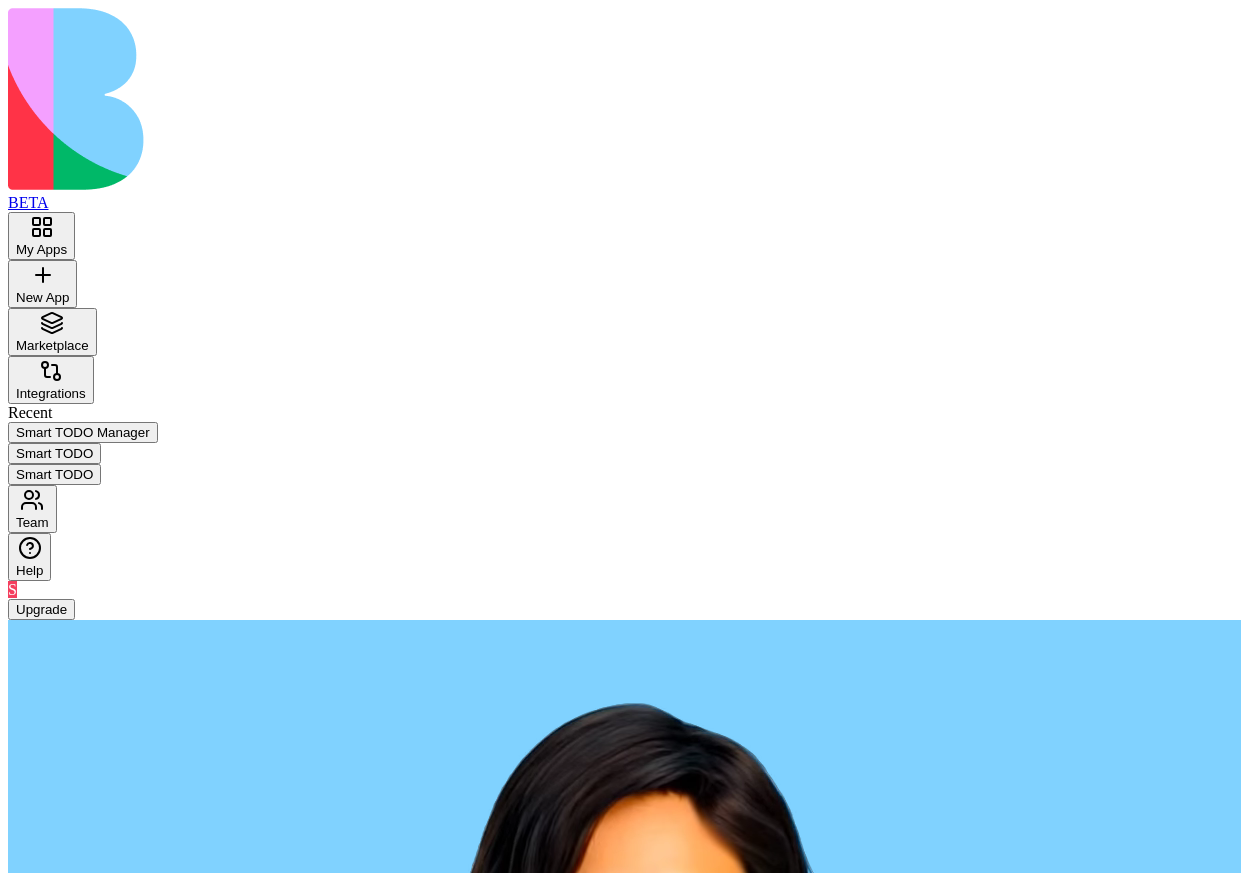 type on "**********" 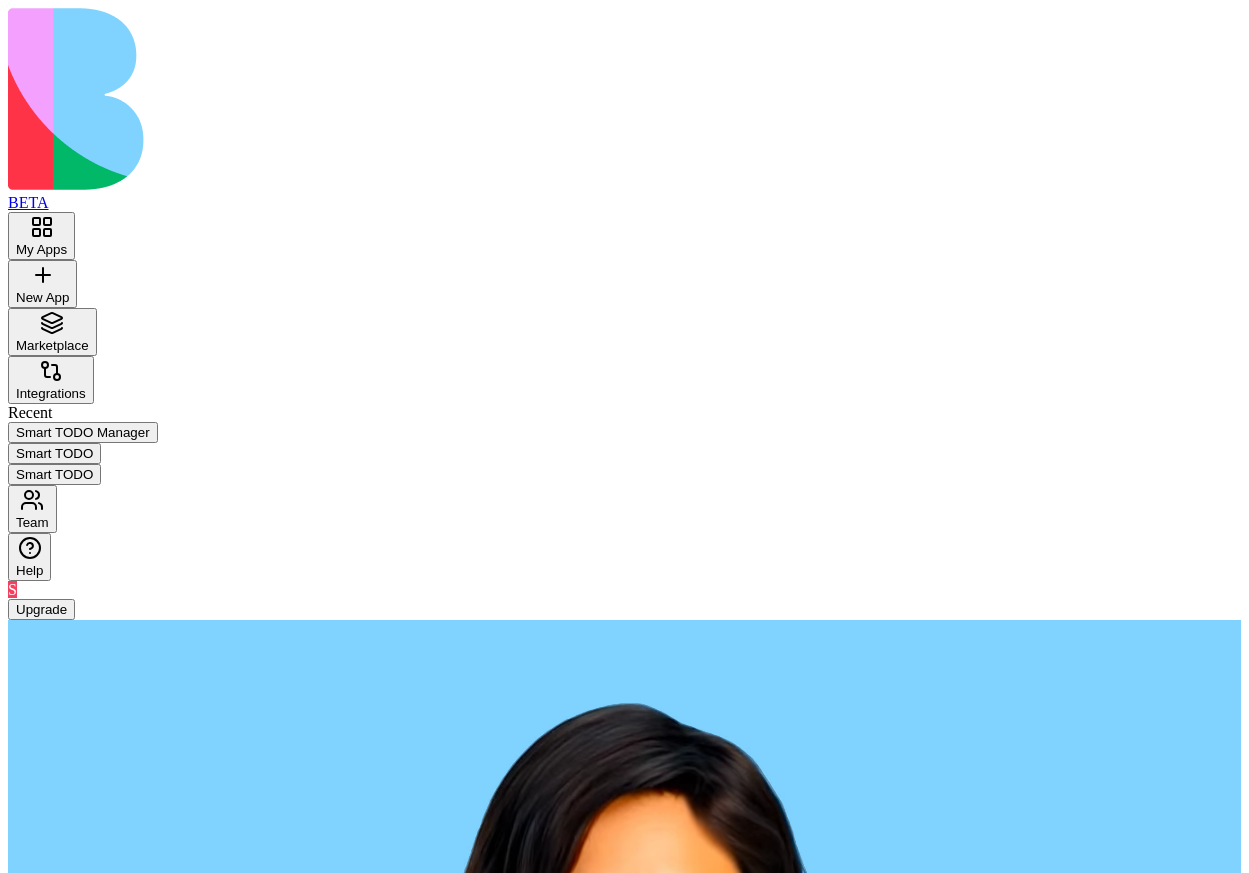 click on "**********" at bounding box center (347, 2647) 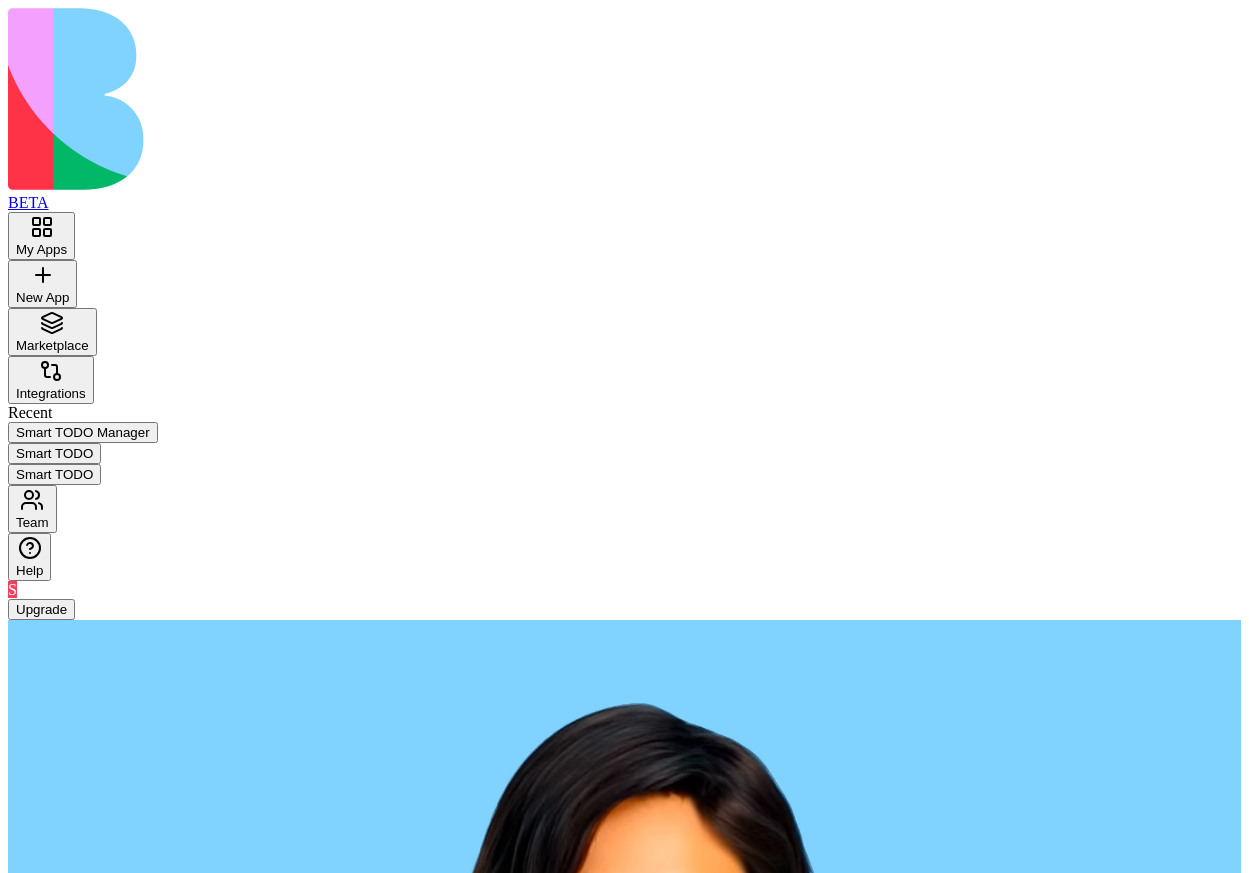 click at bounding box center [405, 2877] 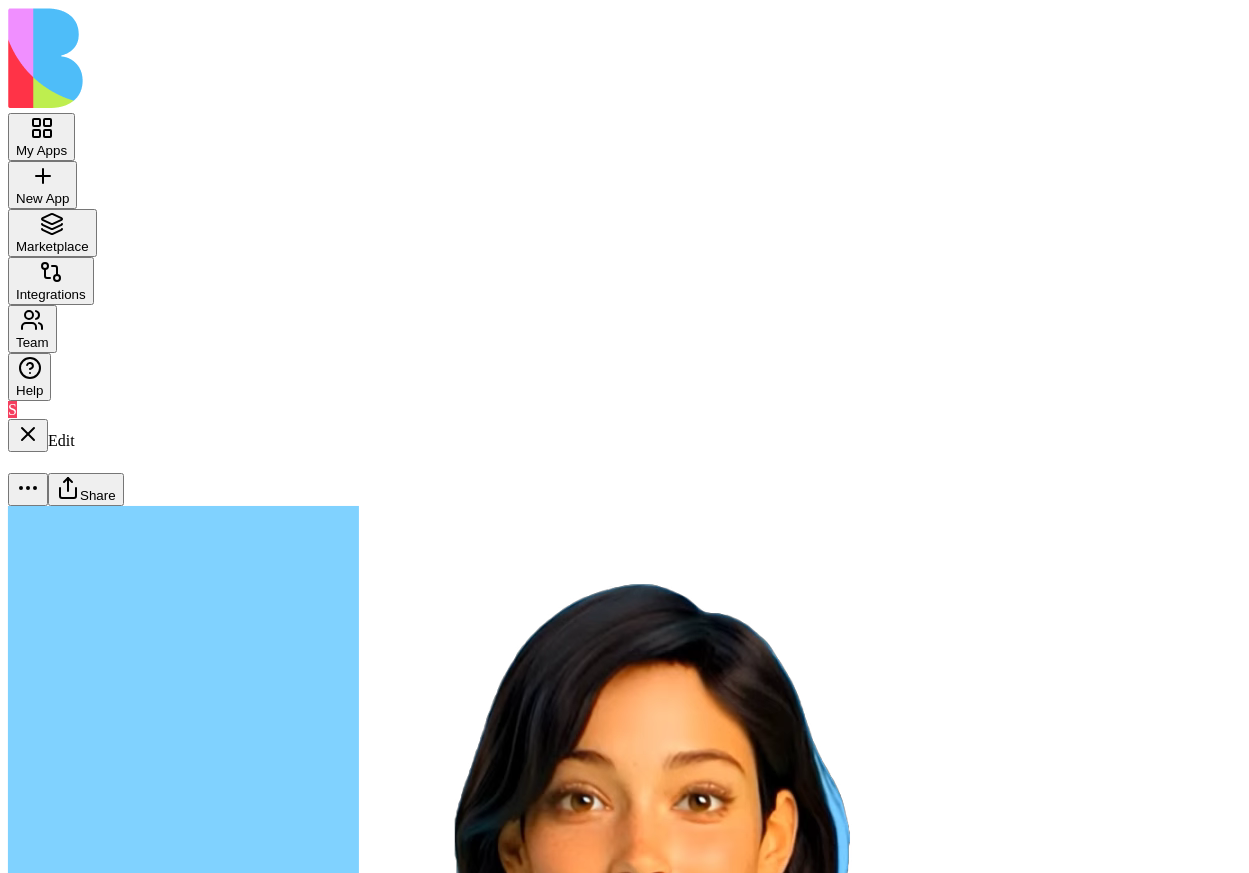 type 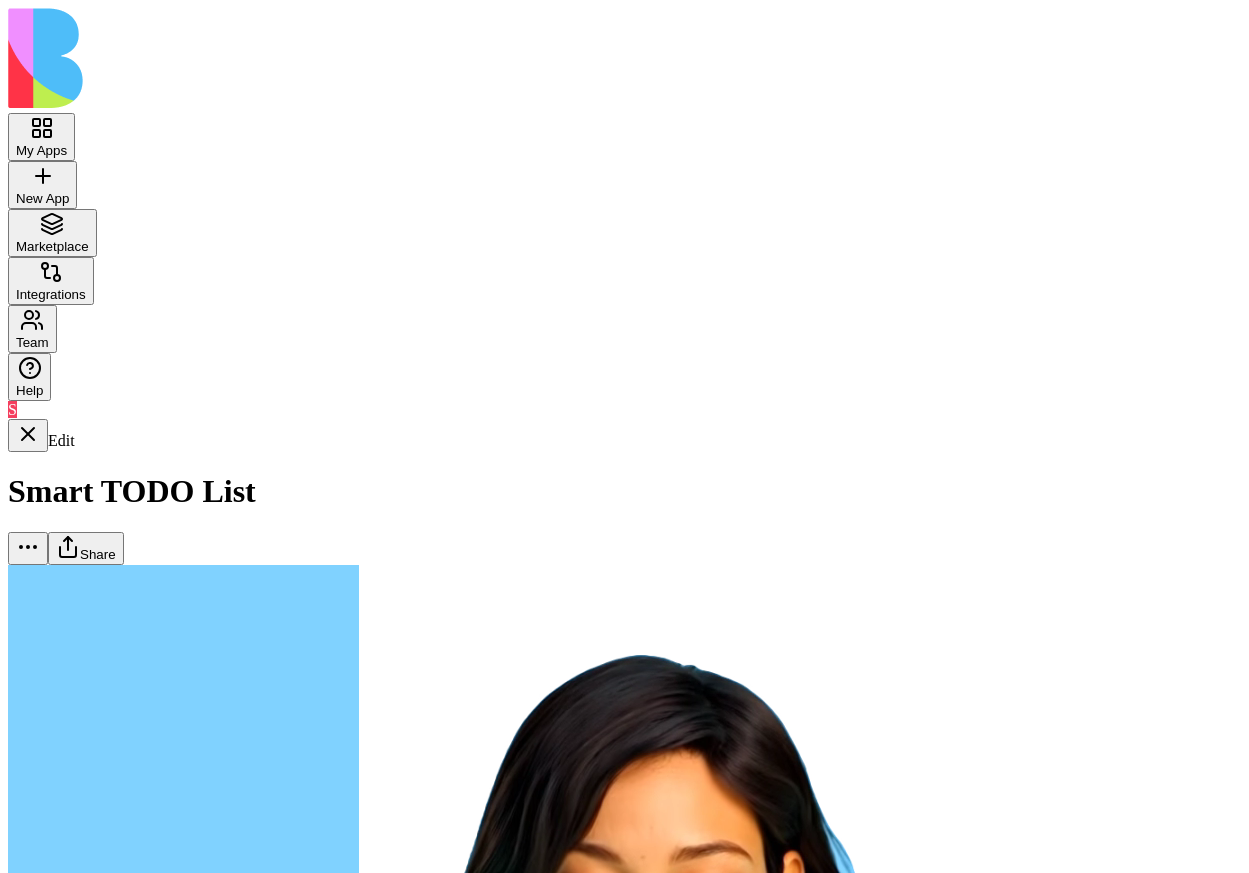 click on "Smart TODO List A task management app that automatically generates task descriptions and schedules demo tasks daily at midnight." at bounding box center [624, 2123] 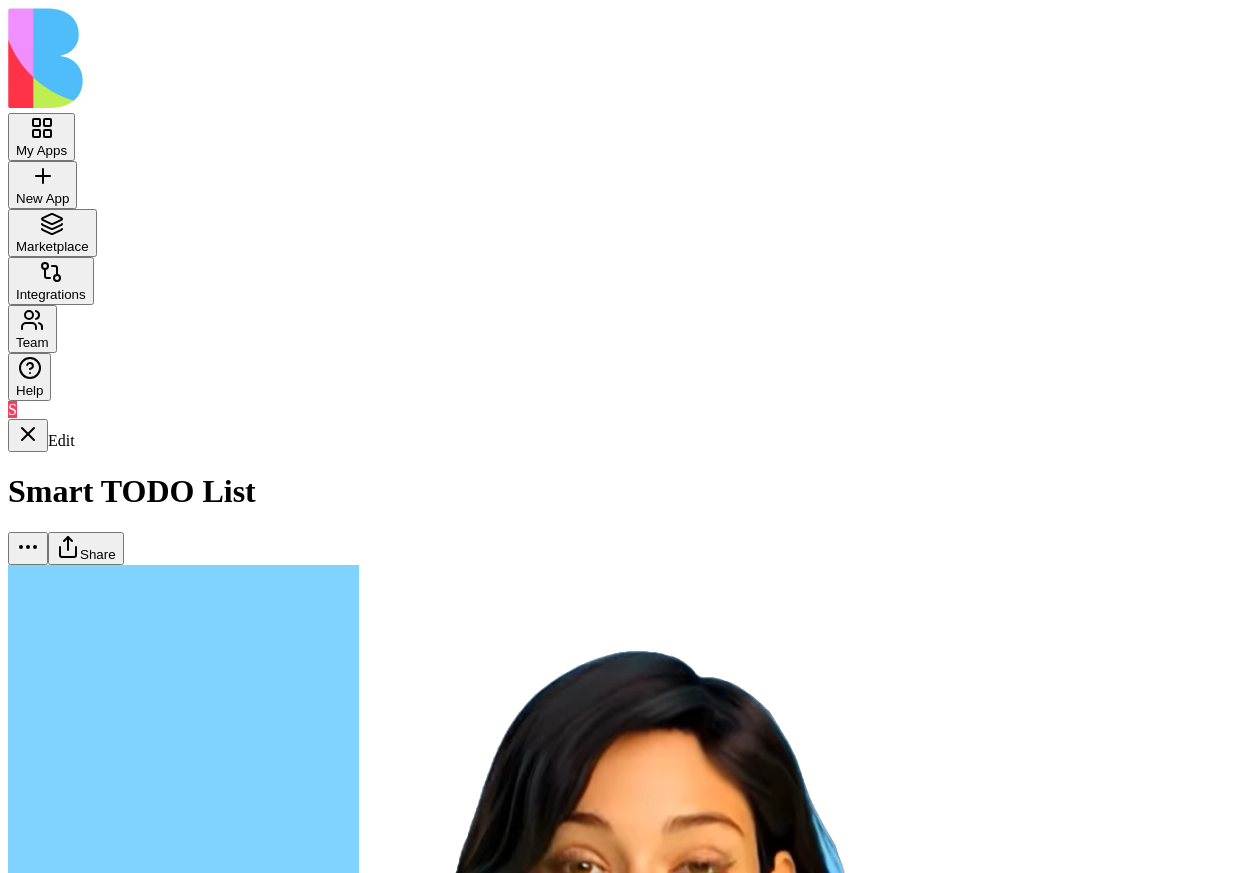 scroll, scrollTop: 0, scrollLeft: 0, axis: both 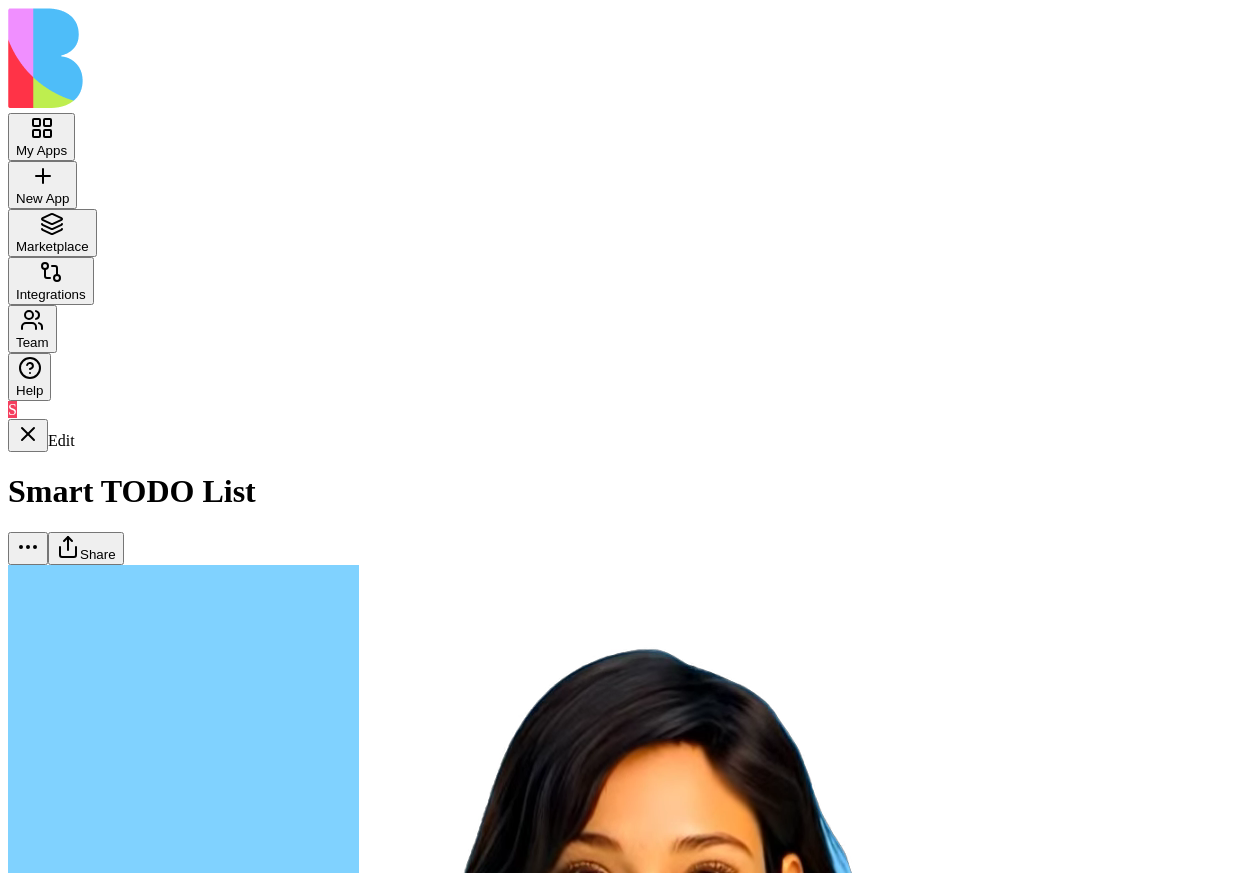 click on "My Apps New App
To pick up a draggable item, press the space bar.
While dragging, use the arrow keys to move the item.
Press space again to drop the item in its new position, or press escape to cancel.
Marketplace Integrations Team Help S Edit Smart TODO List Share [PERSON_NAME] App Building Partner Create TODO list app that generate the task description based on task title also schedule the action that generate demo tasks every day at midnight
Undo S 12:17 🚀 Smart TODO List Coming Up!
I'll create a task management app that not only helps you organize your todos but also generates task descriptions automatically and schedules demo tasks daily at midnight. Let's make task management magical! Setting up your data structure Naming the app Working on the "AppLayout"  Working on the "Tasks" page 12:18 Integrations Smart TODO List A task management app that automatically generates task descriptions and schedules demo tasks daily at midnight." at bounding box center [624, 2759] 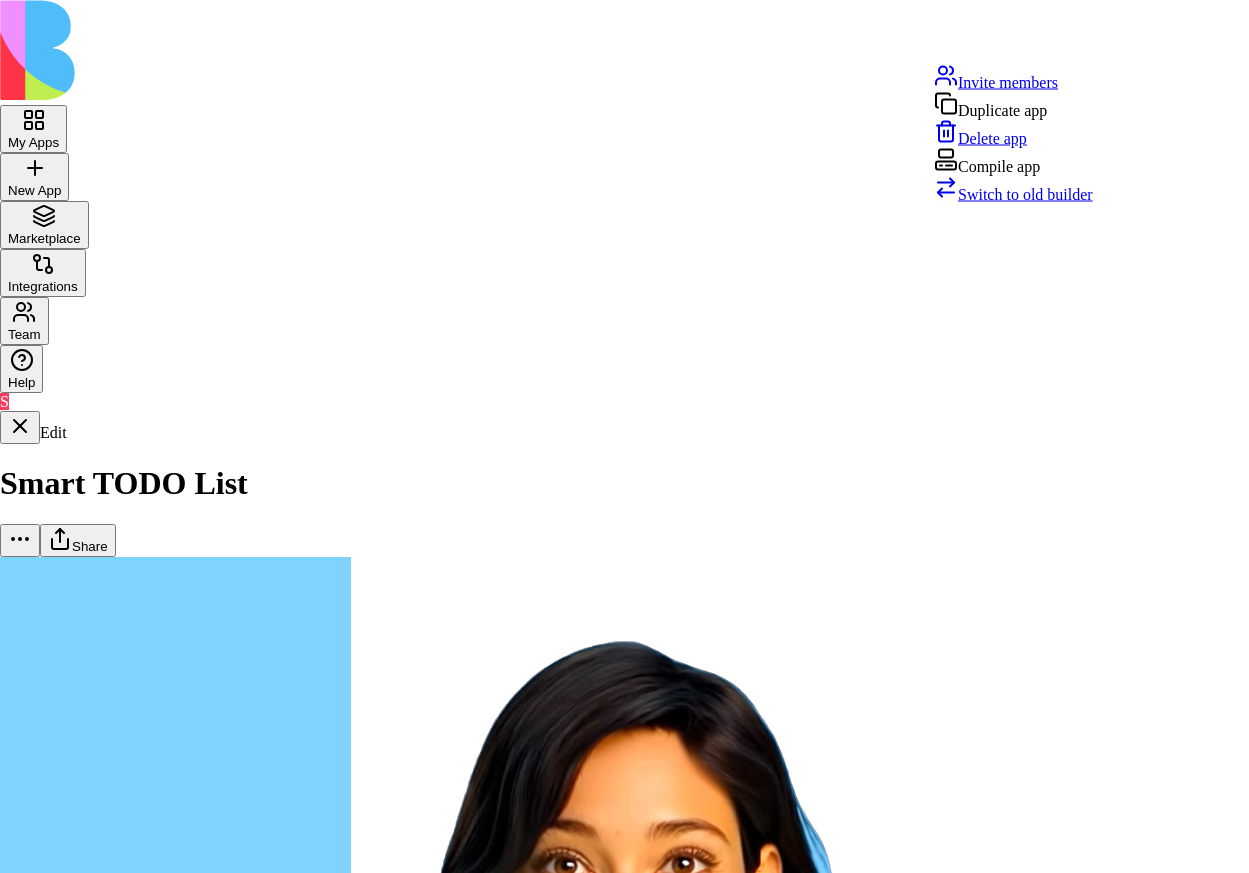 click on "Switch to old builder" at bounding box center (1025, 194) 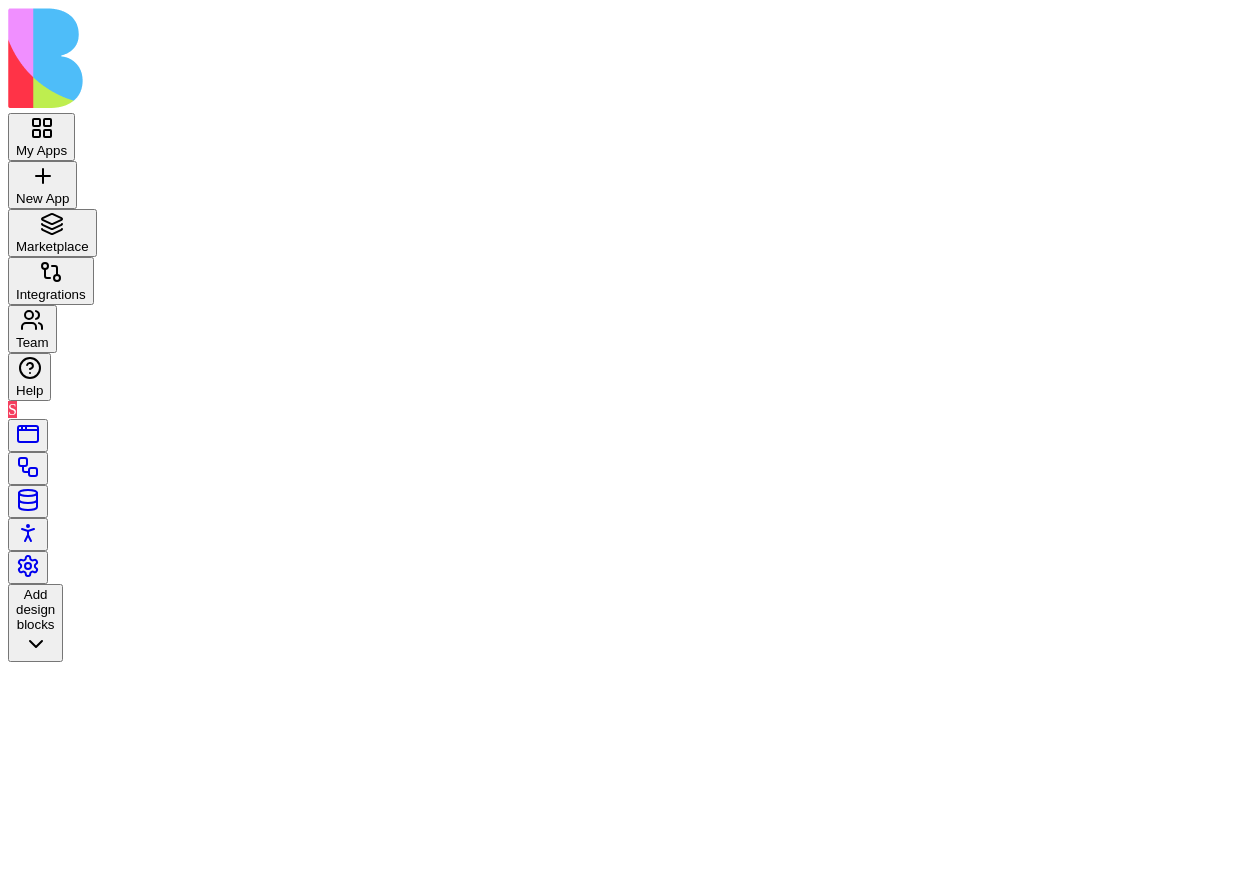 scroll, scrollTop: 0, scrollLeft: 0, axis: both 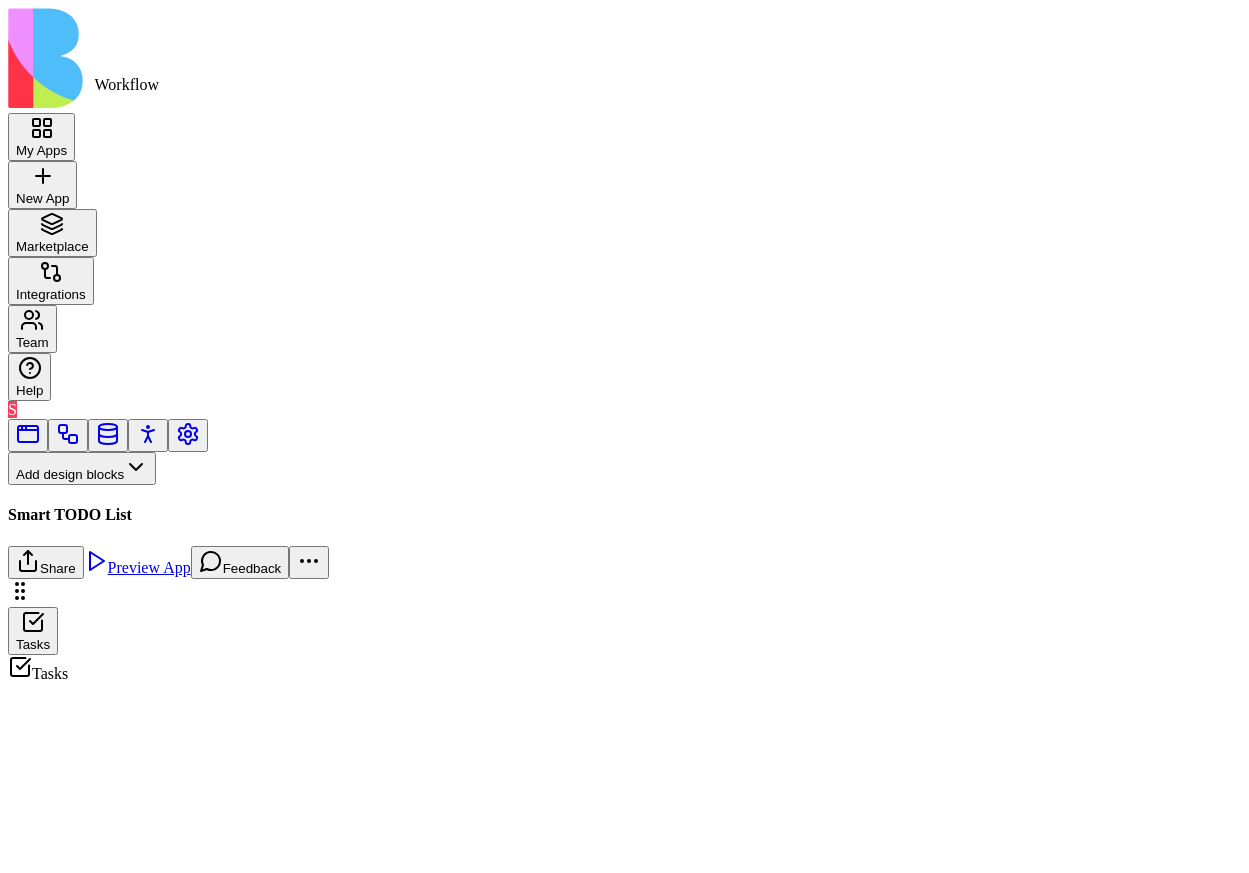 click at bounding box center [68, 441] 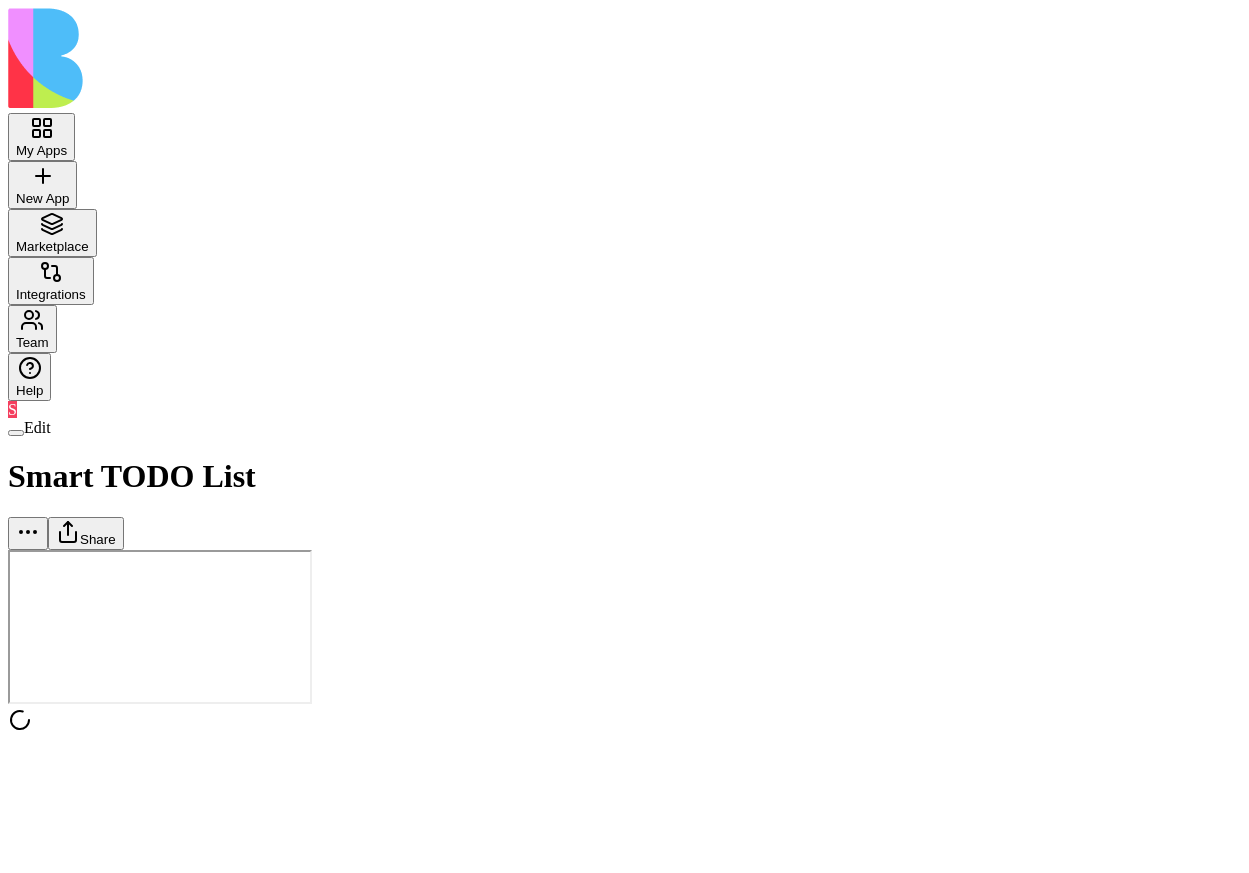 scroll, scrollTop: 0, scrollLeft: 0, axis: both 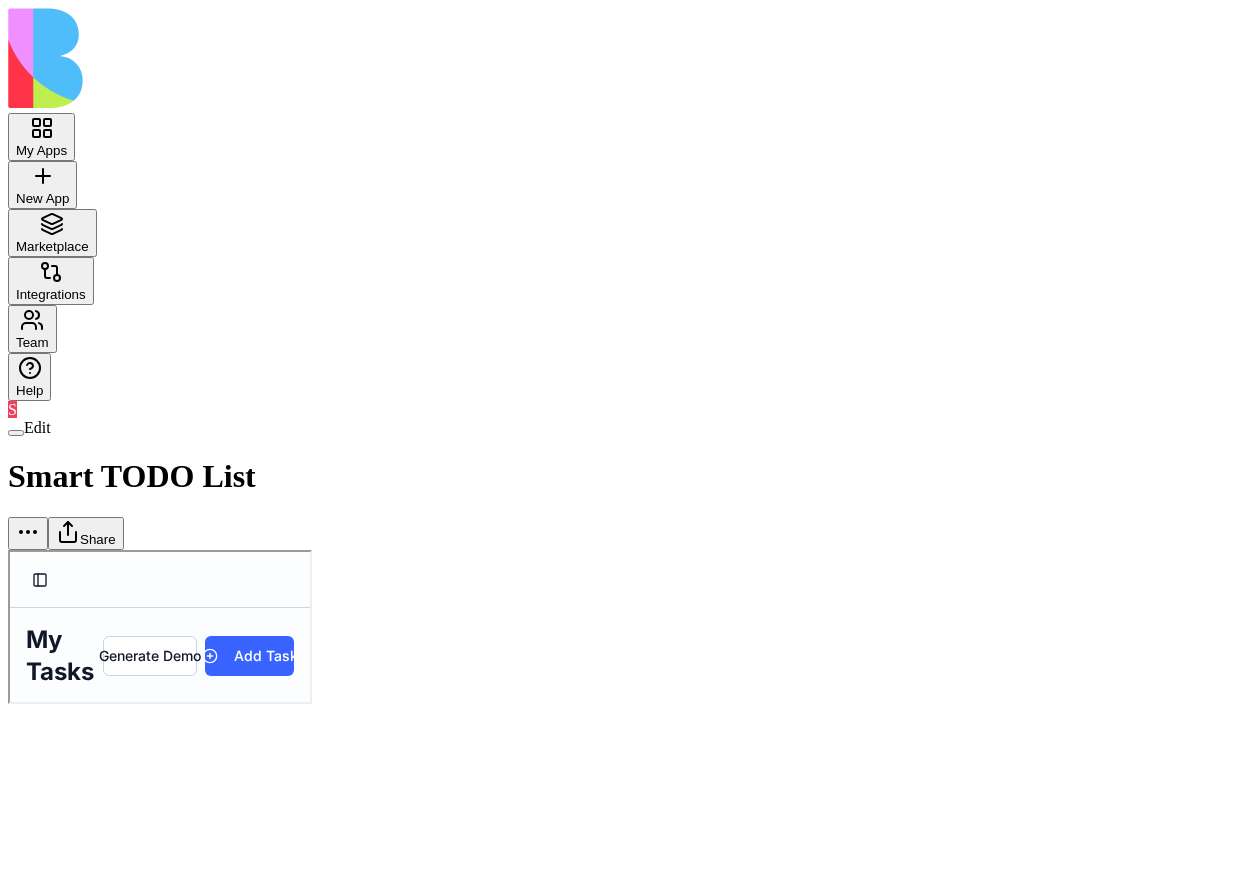 click on "My Apps New App
To pick up a draggable item, press the space bar.
While dragging, use the arrow keys to move the item.
Press space again to drop the item in its new position, or press escape to cancel.
Marketplace Integrations Team Help S Edit Smart TODO List Share" at bounding box center [624, 358] 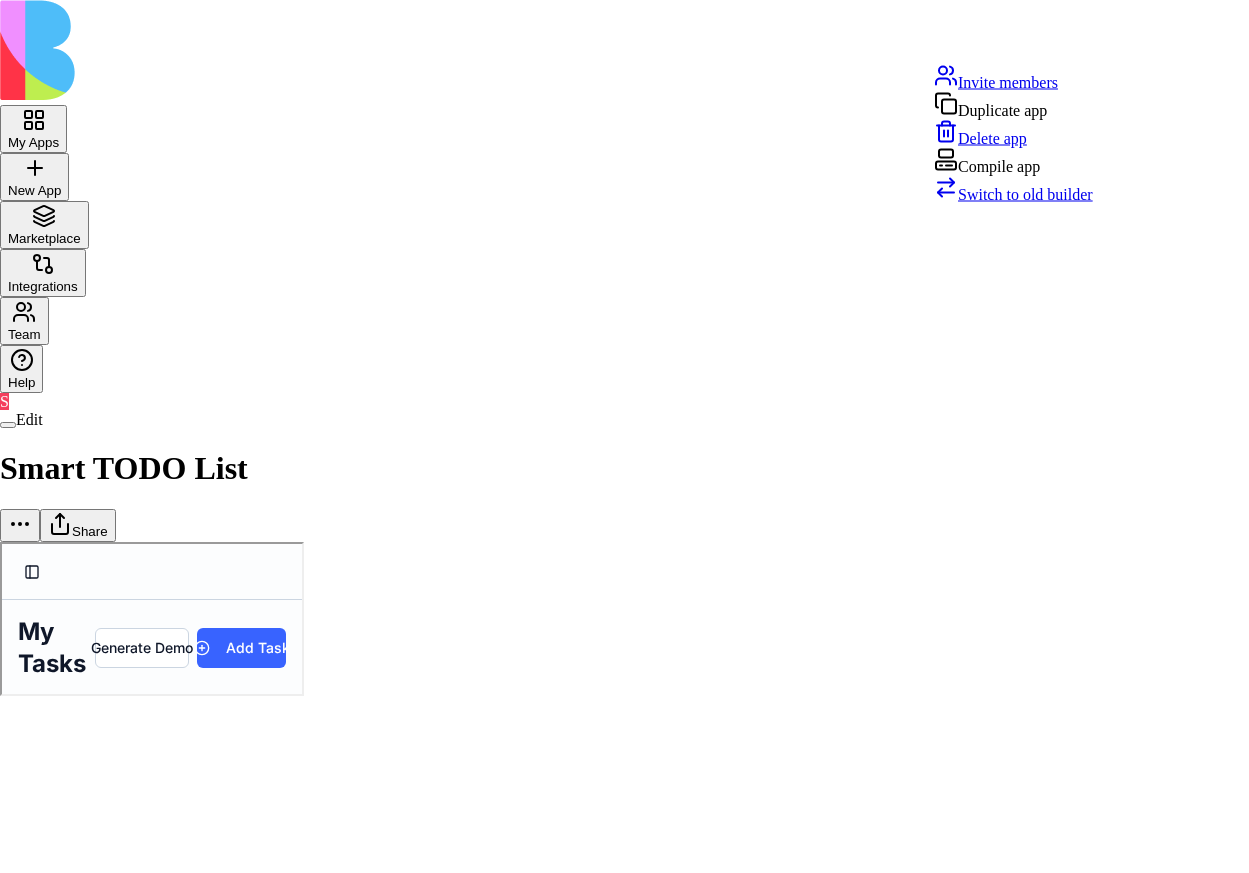 click on "Compile app" at bounding box center [1013, 162] 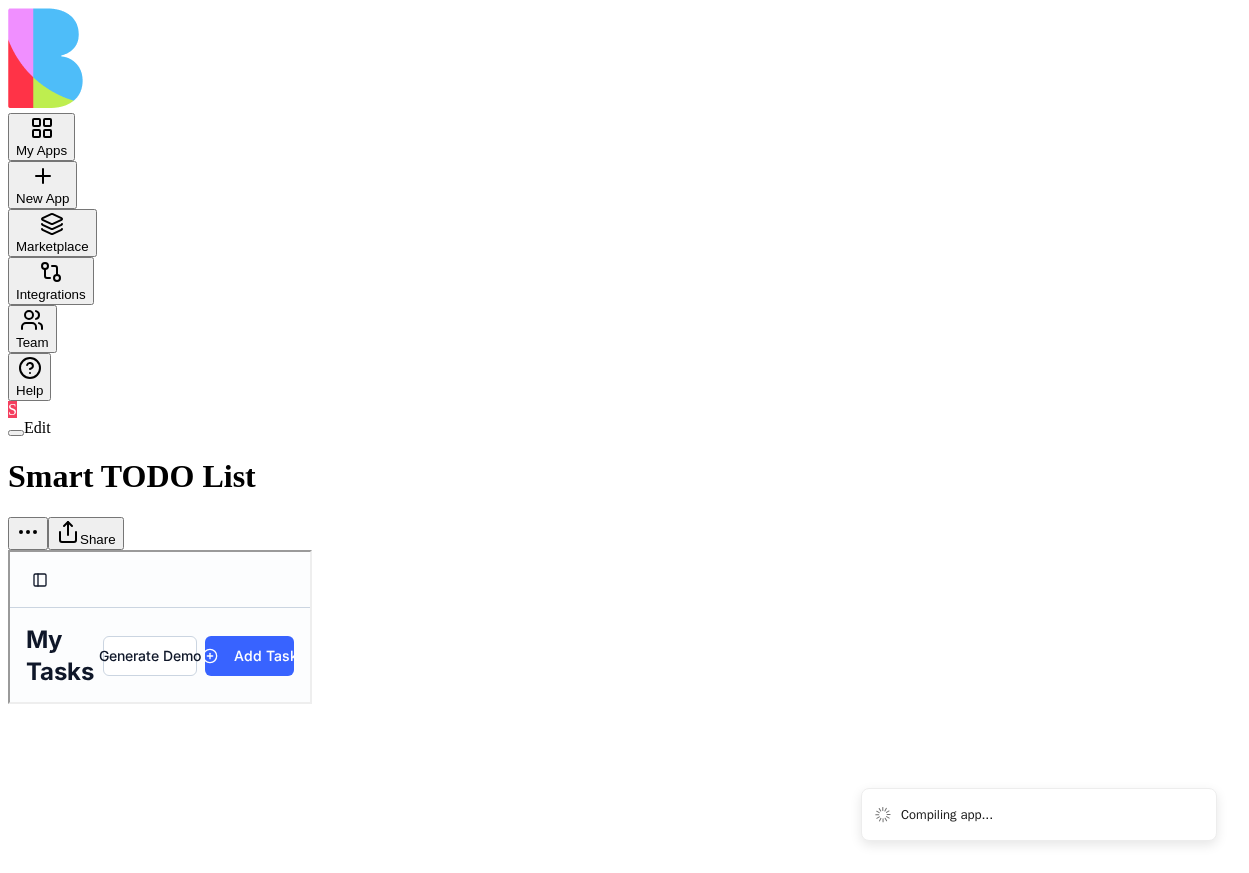 click on "My Apps New App
To pick up a draggable item, press the space bar.
While dragging, use the arrow keys to move the item.
Press space again to drop the item in its new position, or press escape to cancel.
Marketplace Integrations Team Help S Edit Smart TODO List Share Compiling app..." at bounding box center [624, 358] 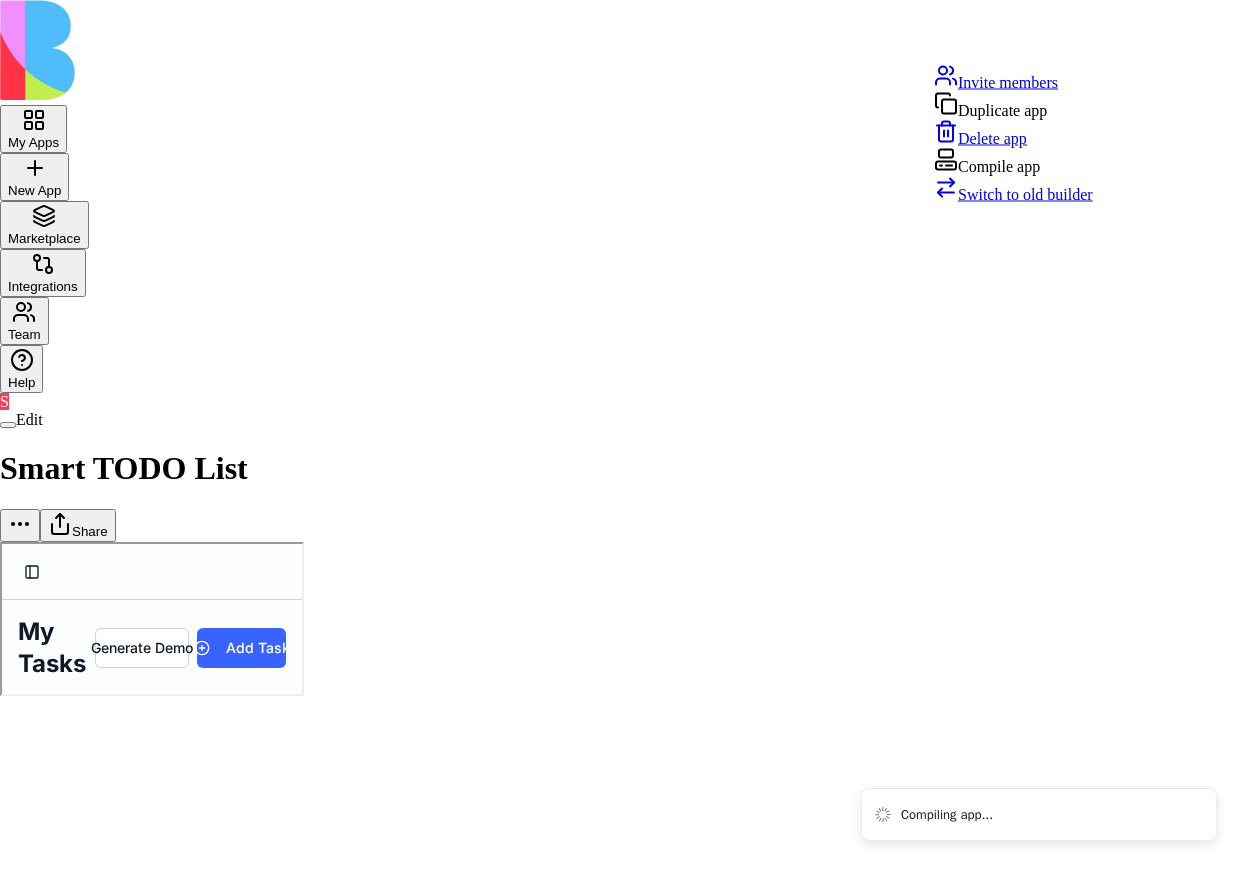 click on "Switch to old builder" at bounding box center [1025, 194] 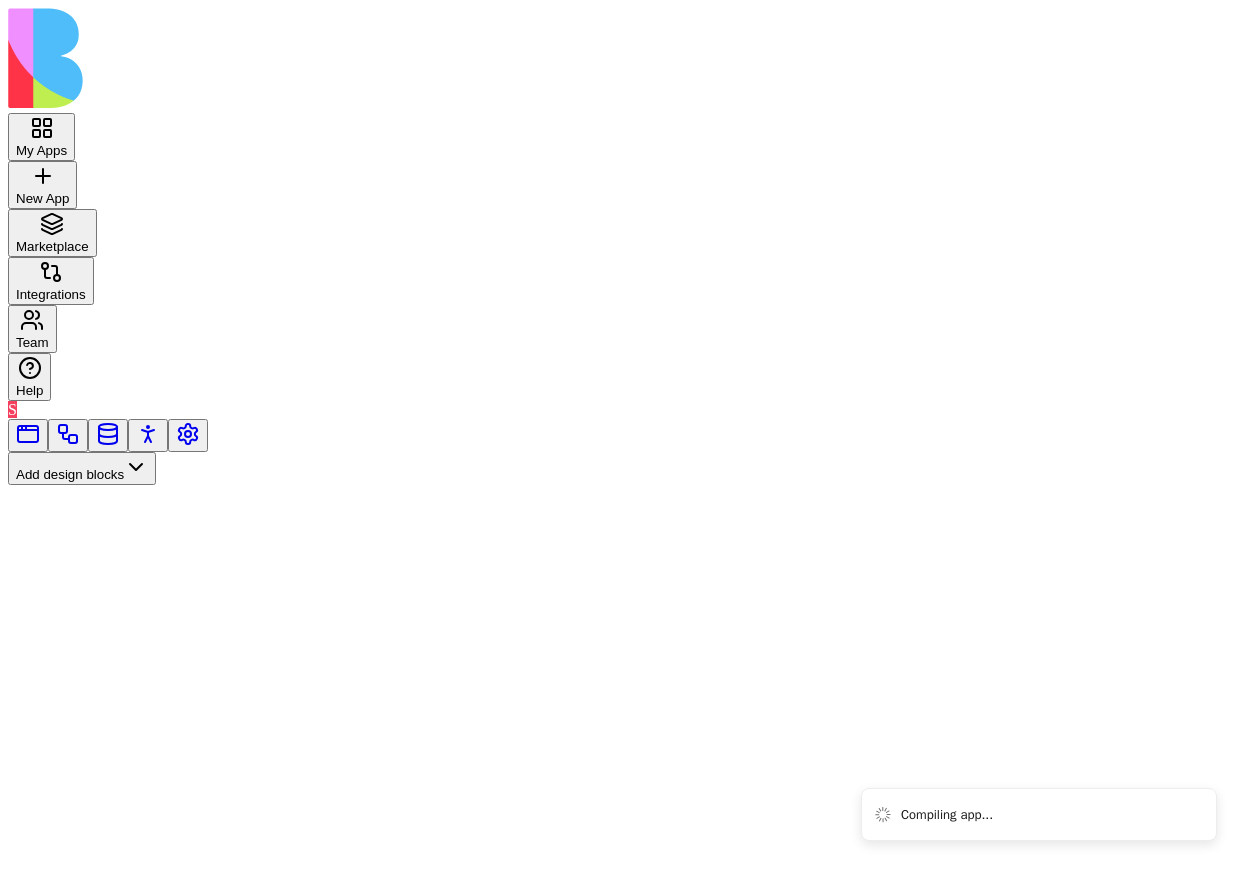 scroll, scrollTop: 0, scrollLeft: 0, axis: both 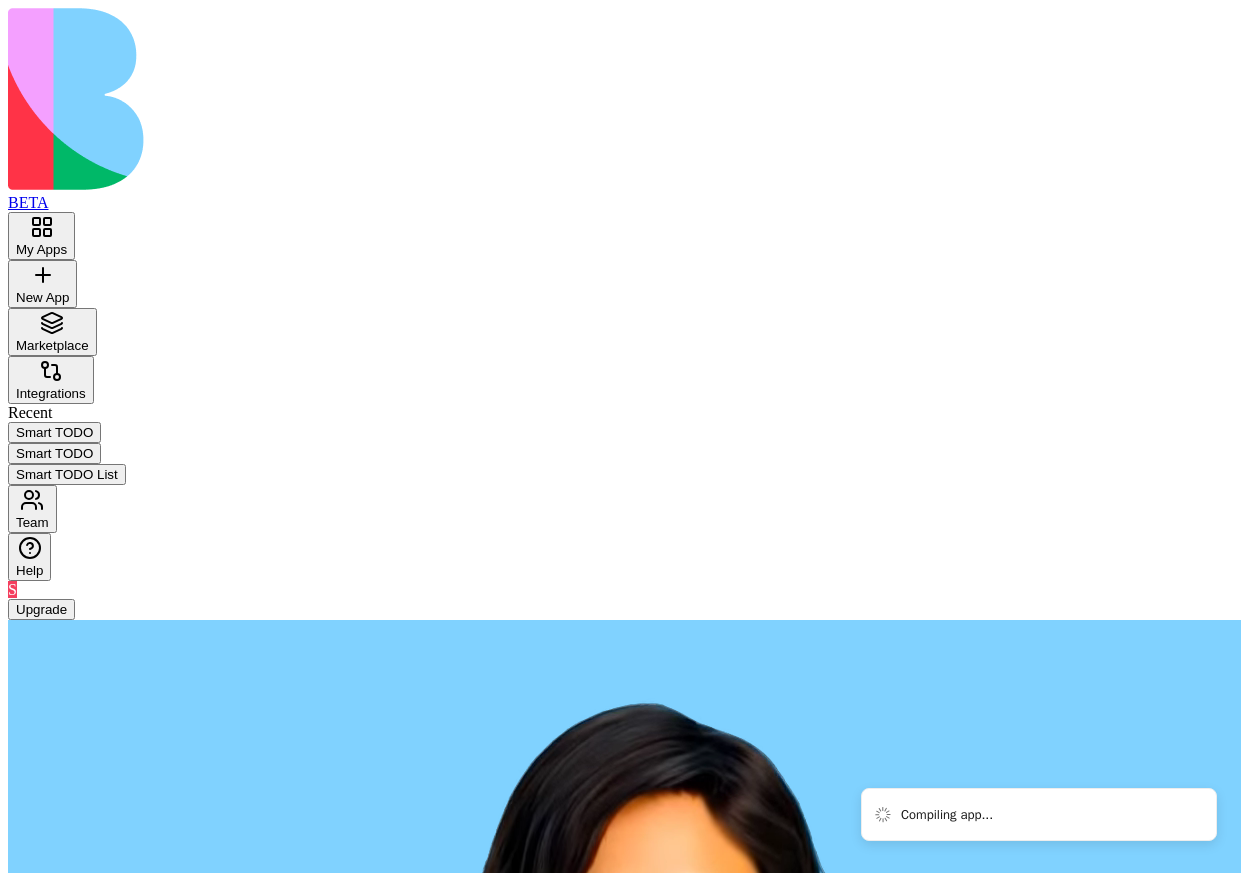 click on "My Apps" at bounding box center (41, 249) 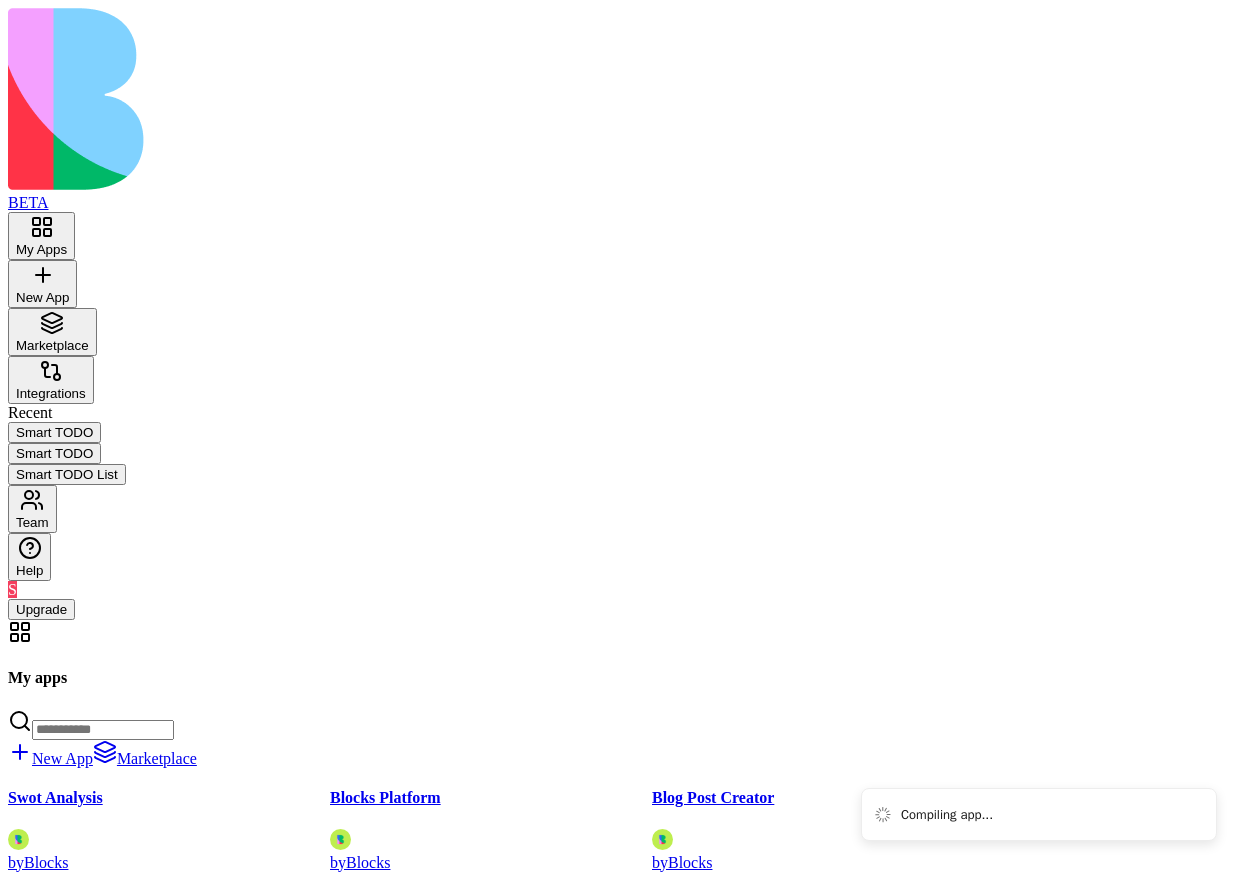 click at bounding box center [28, 1305] 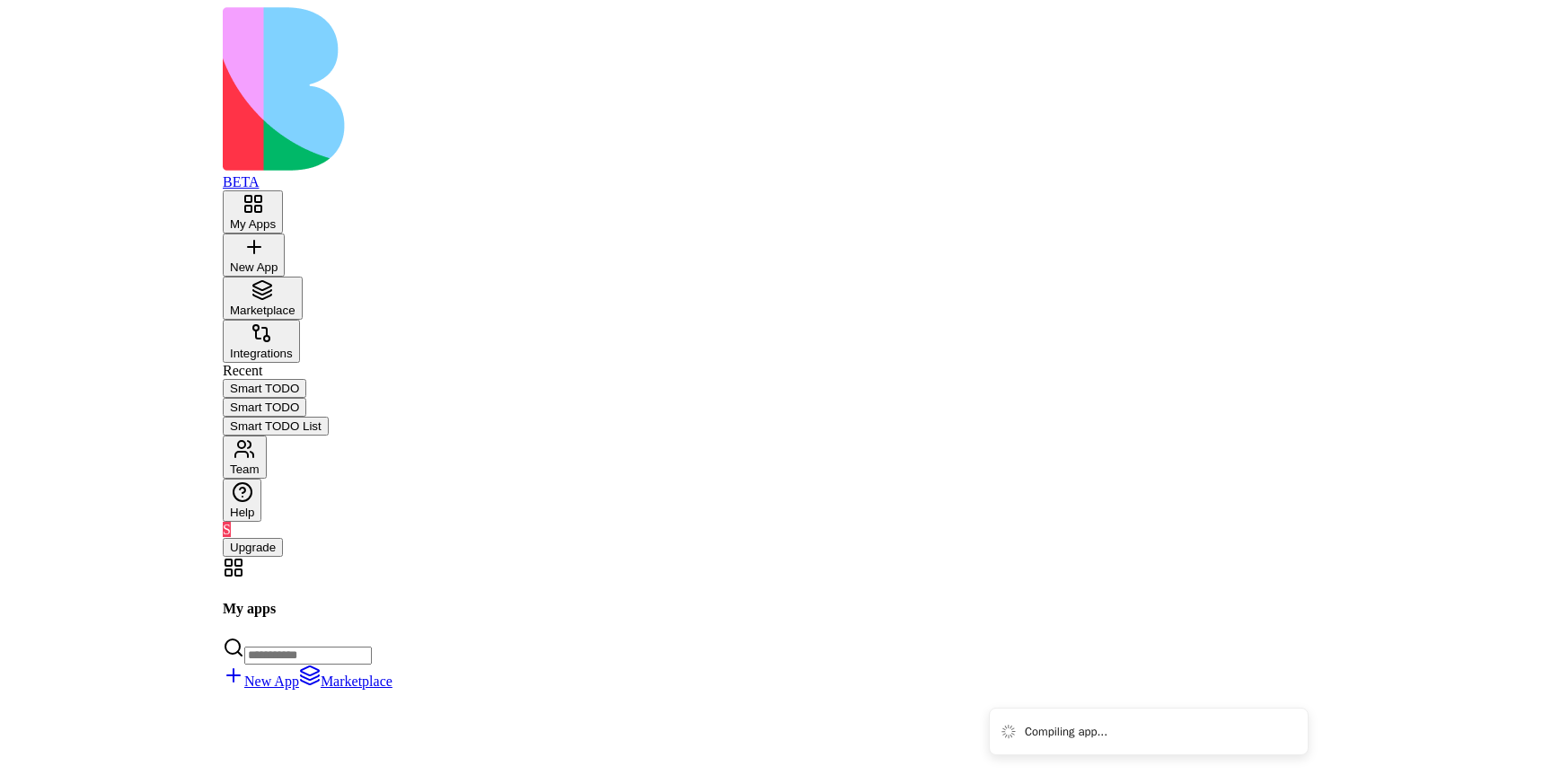 scroll, scrollTop: 61516, scrollLeft: 0, axis: vertical 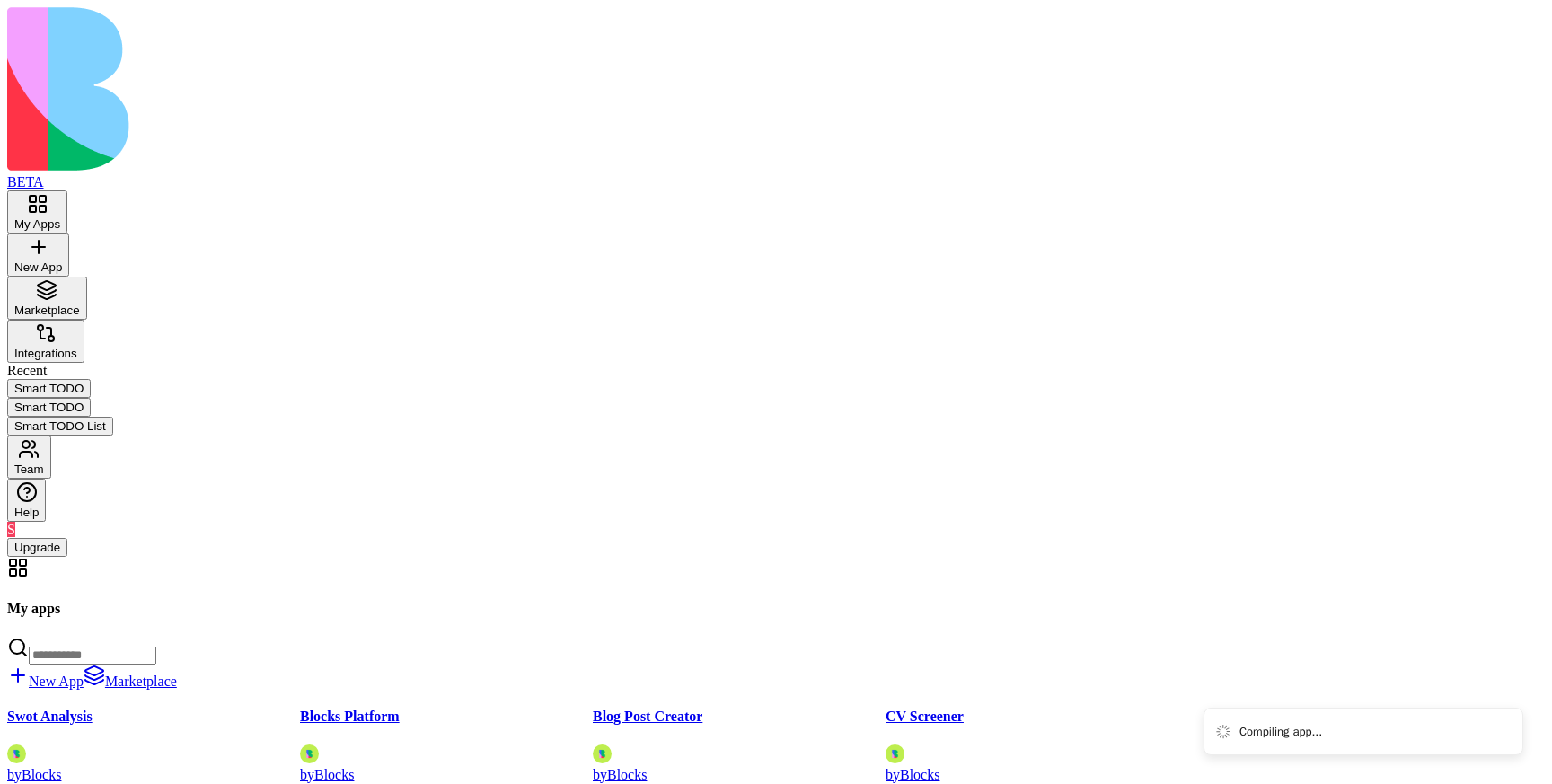 click at bounding box center (776, 1172) 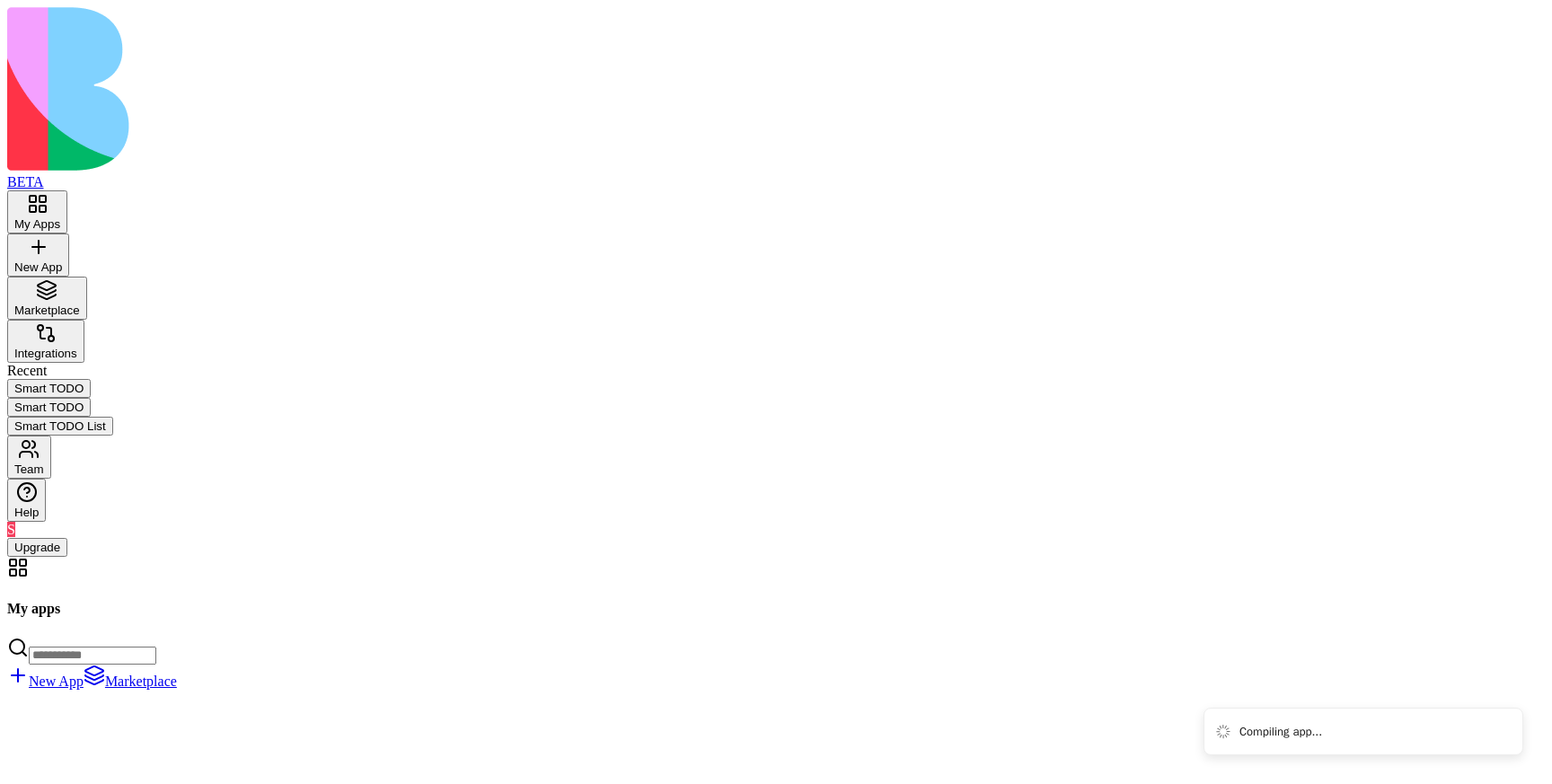 scroll, scrollTop: 45943, scrollLeft: 0, axis: vertical 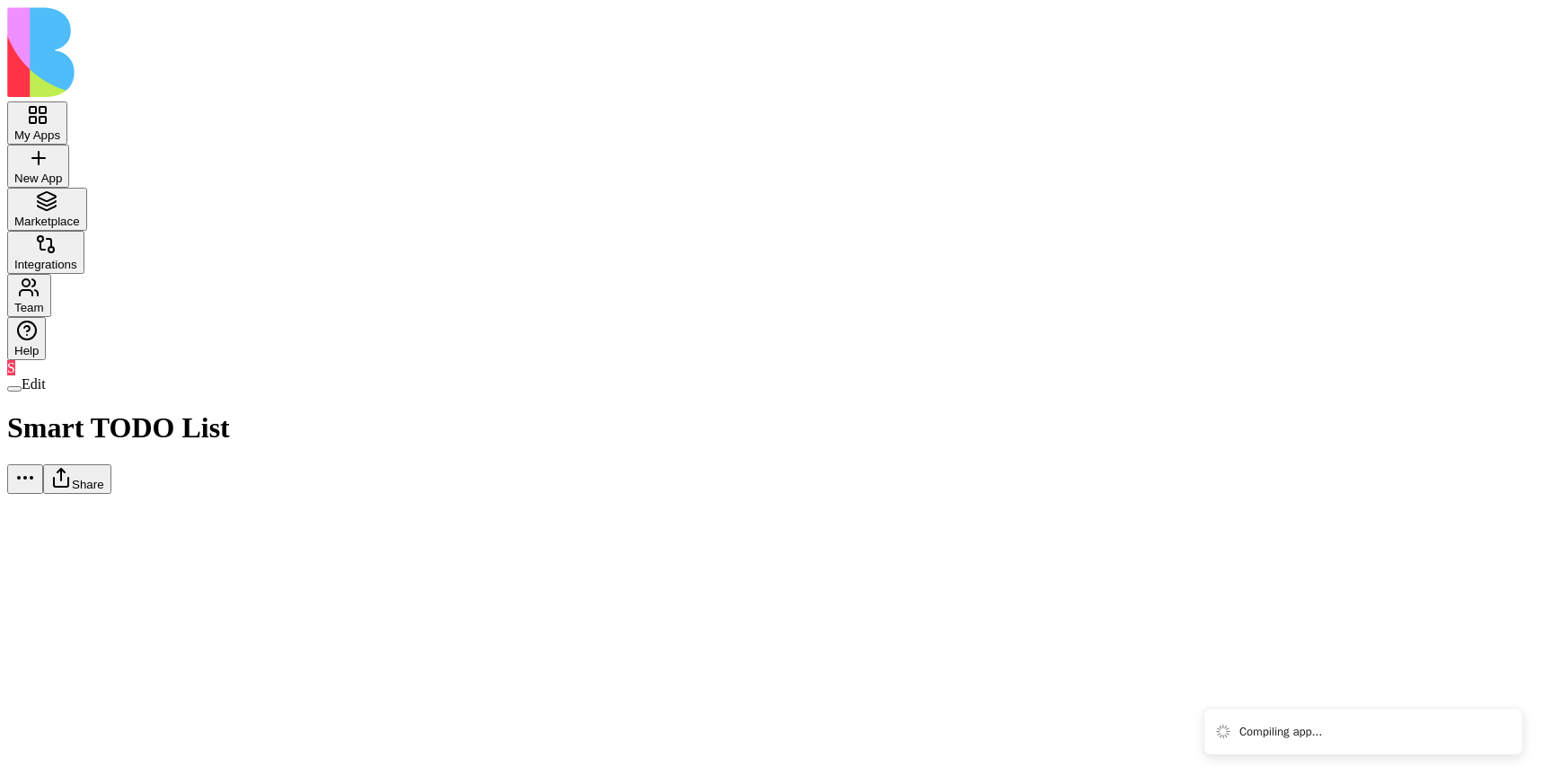 click on "My Apps New App
To pick up a draggable item, press the space bar.
While dragging, use the arrow keys to move the item.
Press space again to drop the item in its new position, or press escape to cancel.
Marketplace Integrations Team Help S Edit Smart TODO List Share Compiling app..." at bounding box center (776, 251) 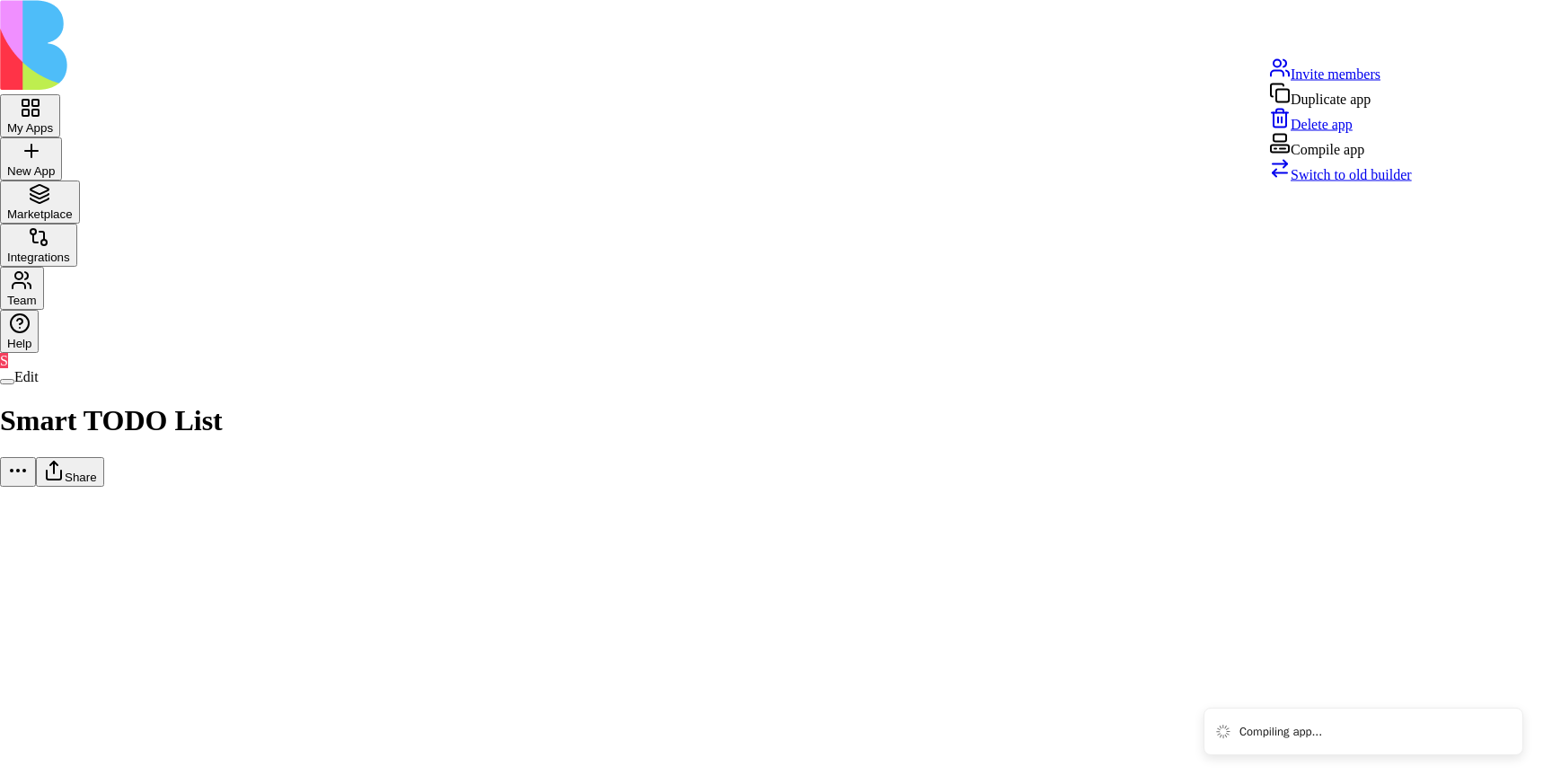 click on "Compile app" at bounding box center (1340, 145) 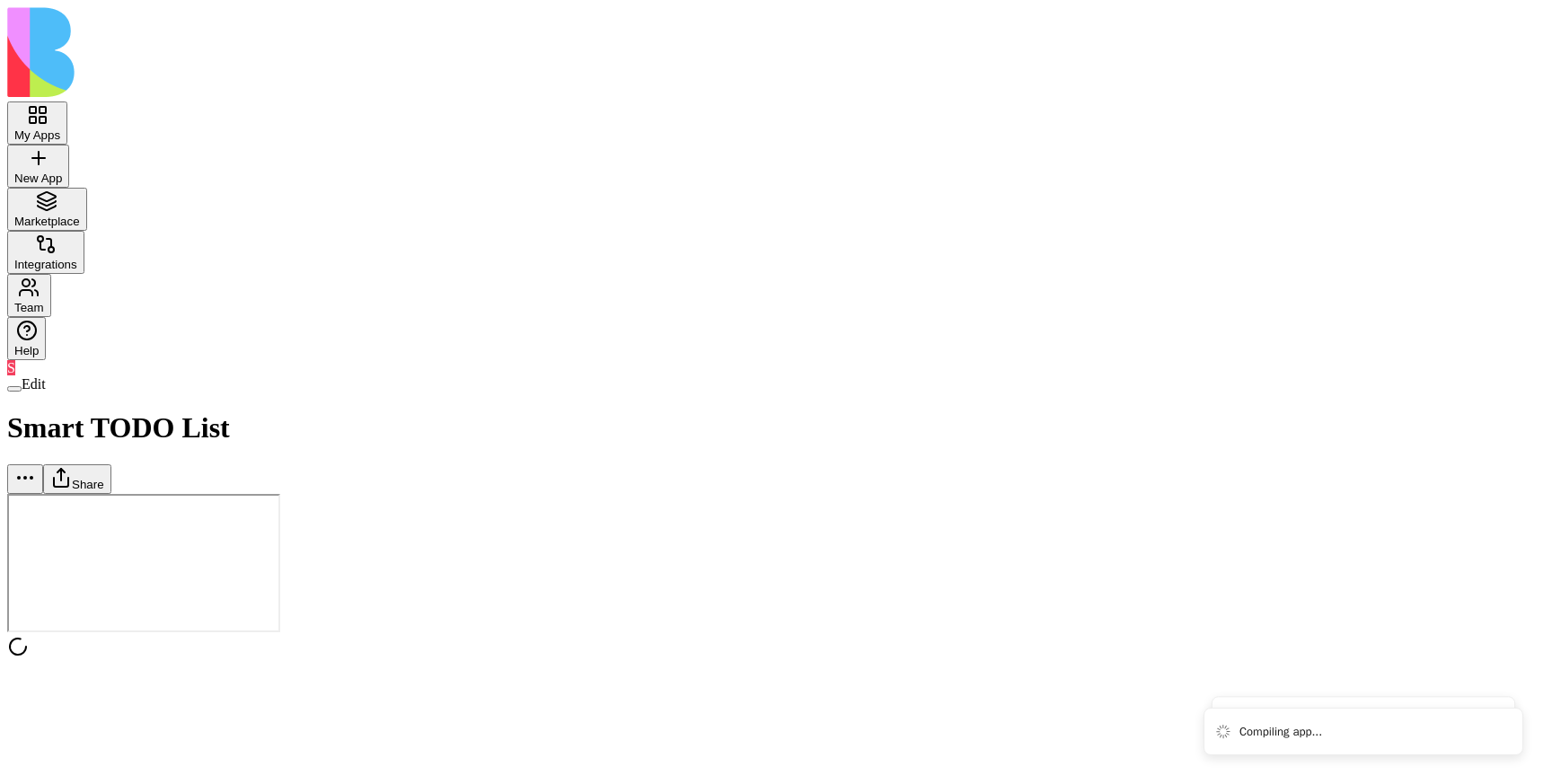 scroll, scrollTop: 0, scrollLeft: 0, axis: both 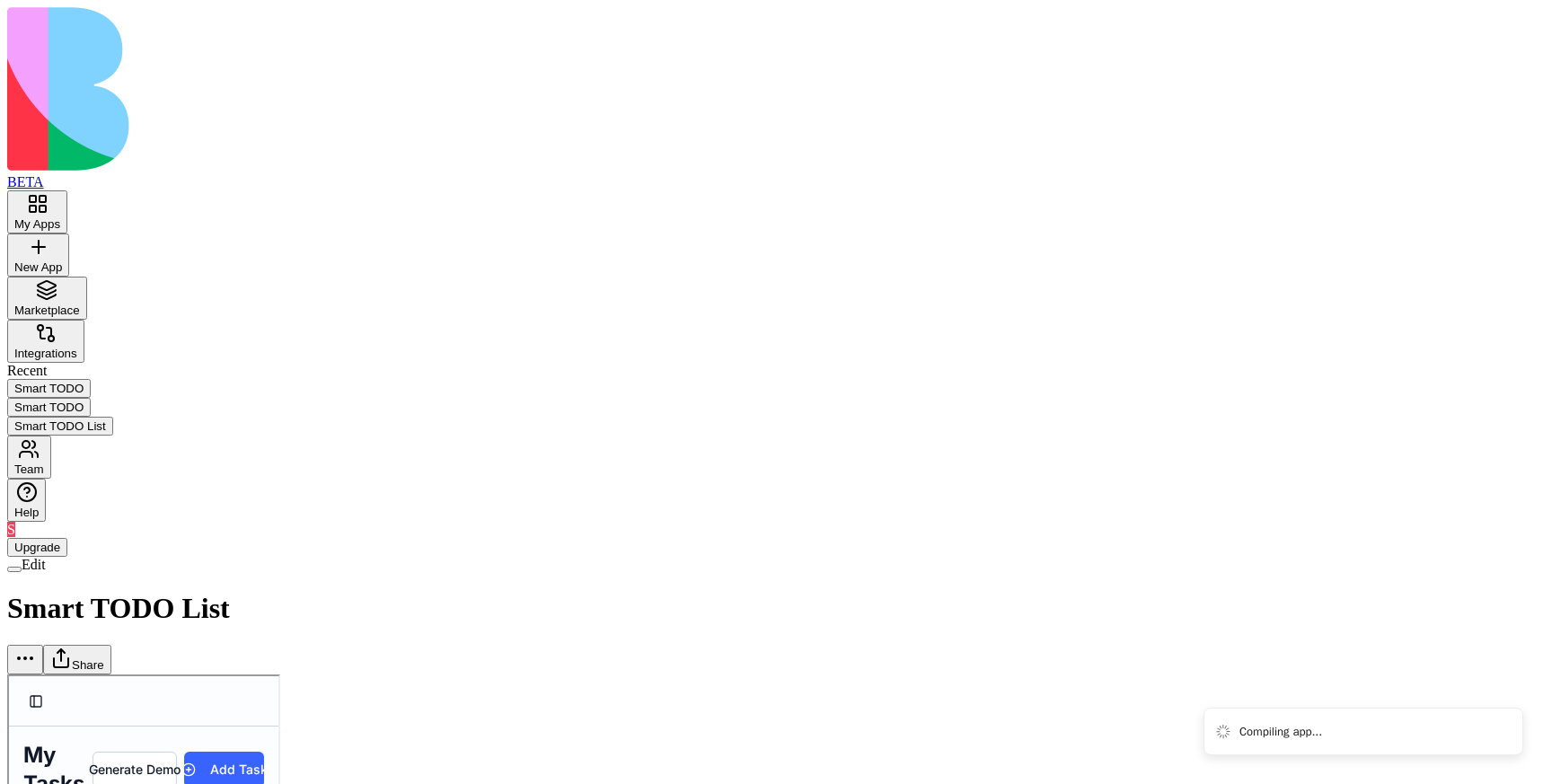 click on "My Apps" at bounding box center (37, 224) 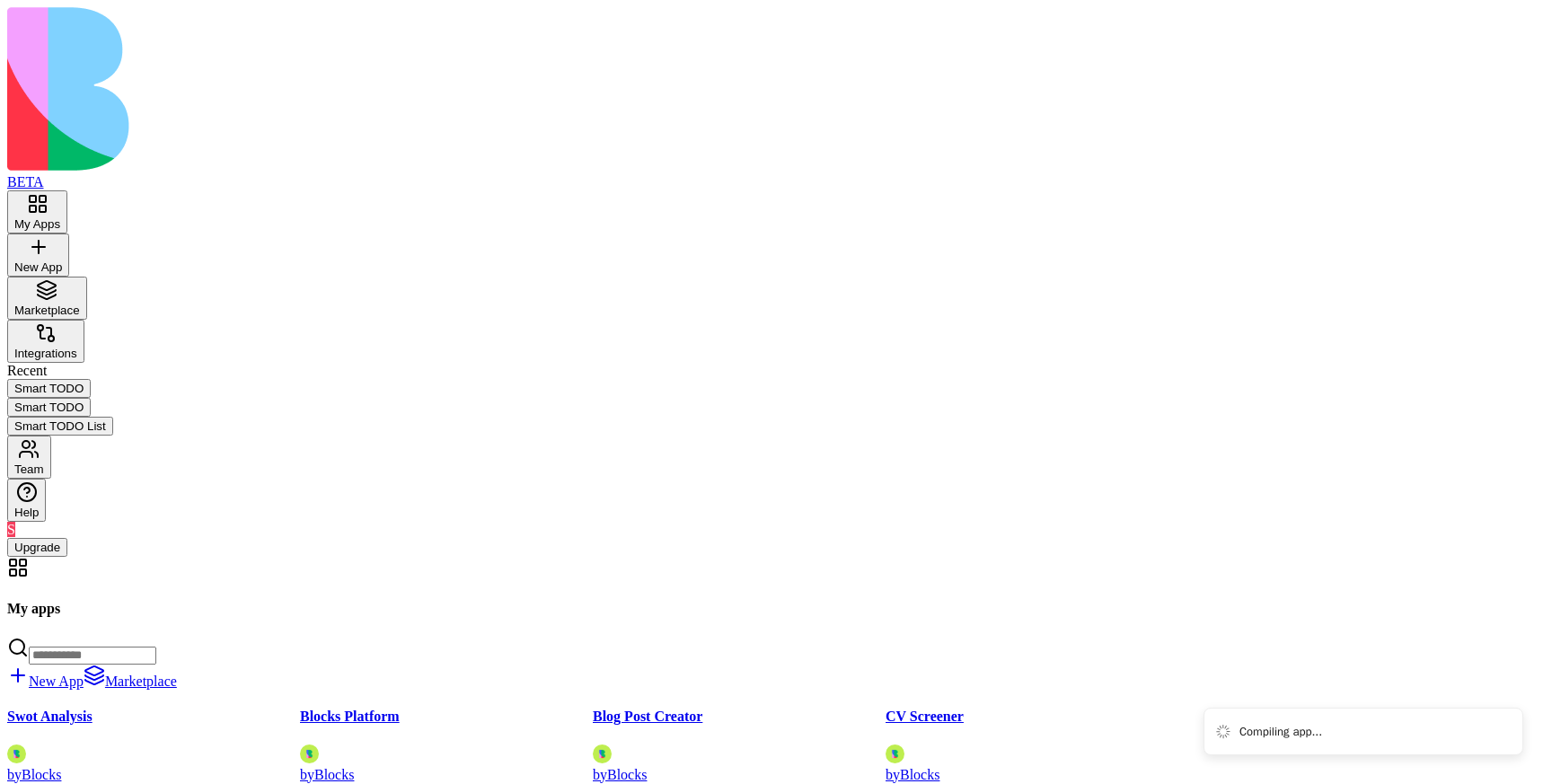 click at bounding box center [25, 1172] 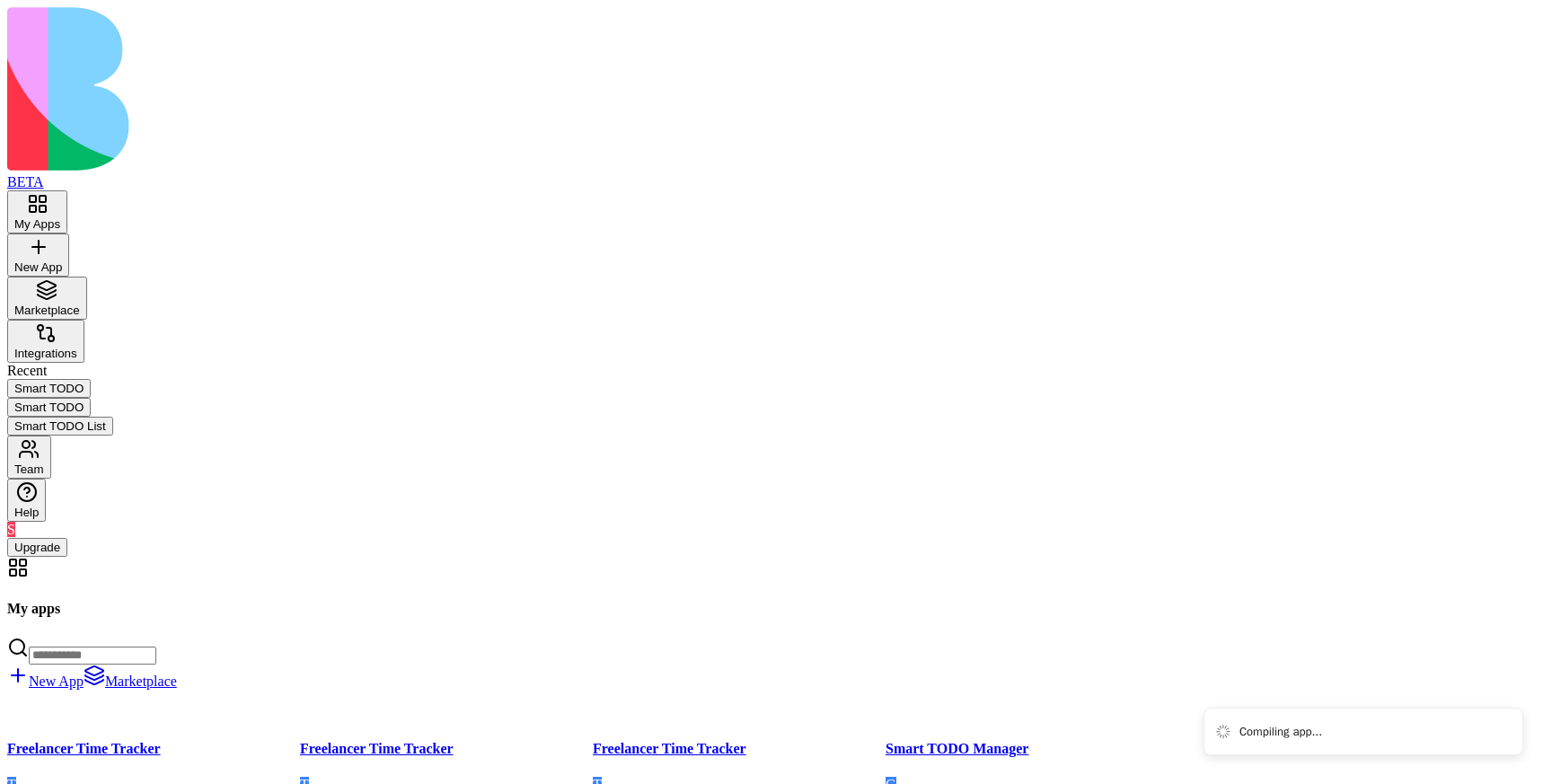 scroll, scrollTop: 45746, scrollLeft: 0, axis: vertical 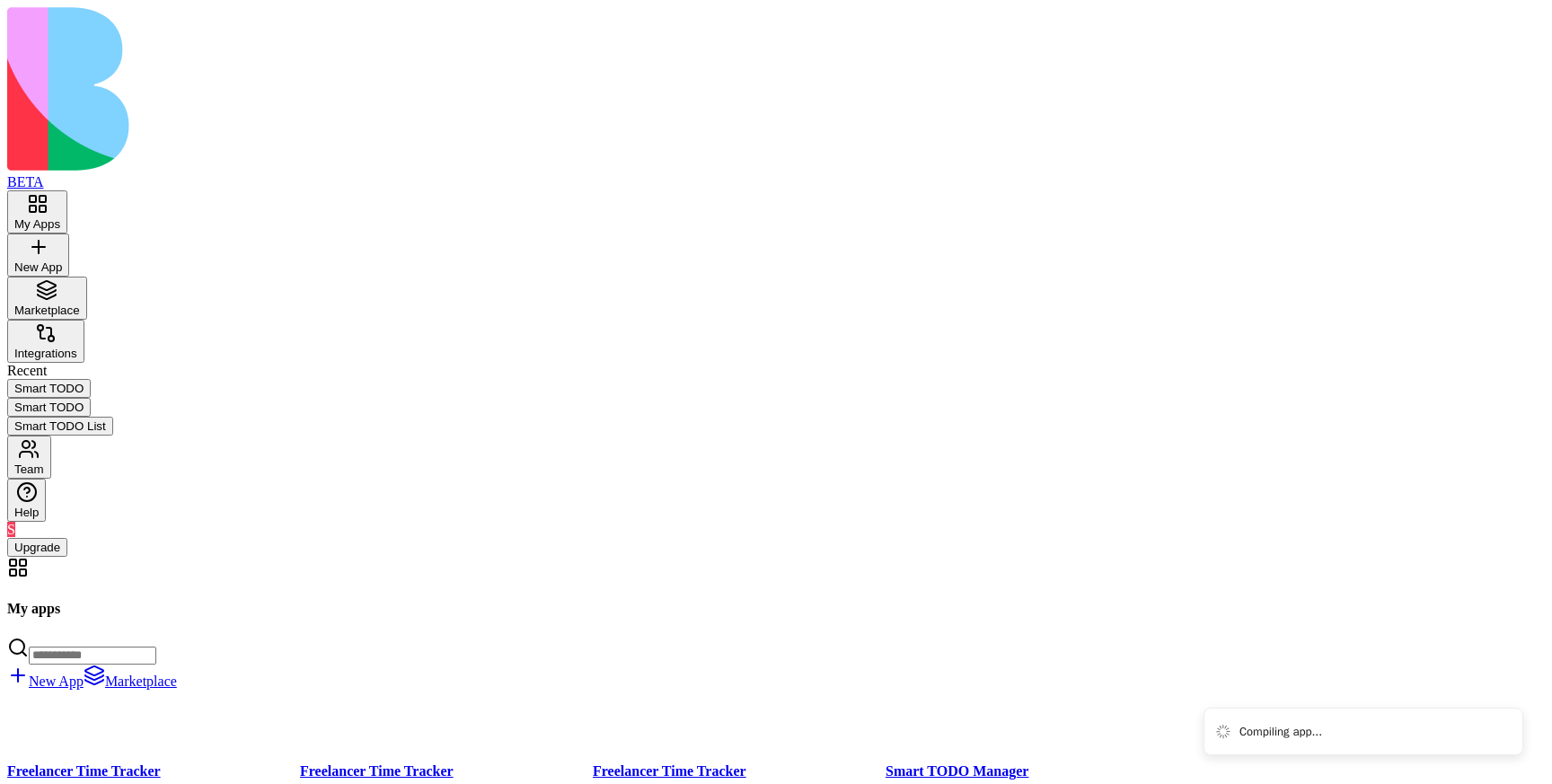 click on "A task management application that automatically generates task descriptions based on titles and schedules new demo tasks daily at midnight." at bounding box center [1032, 823] 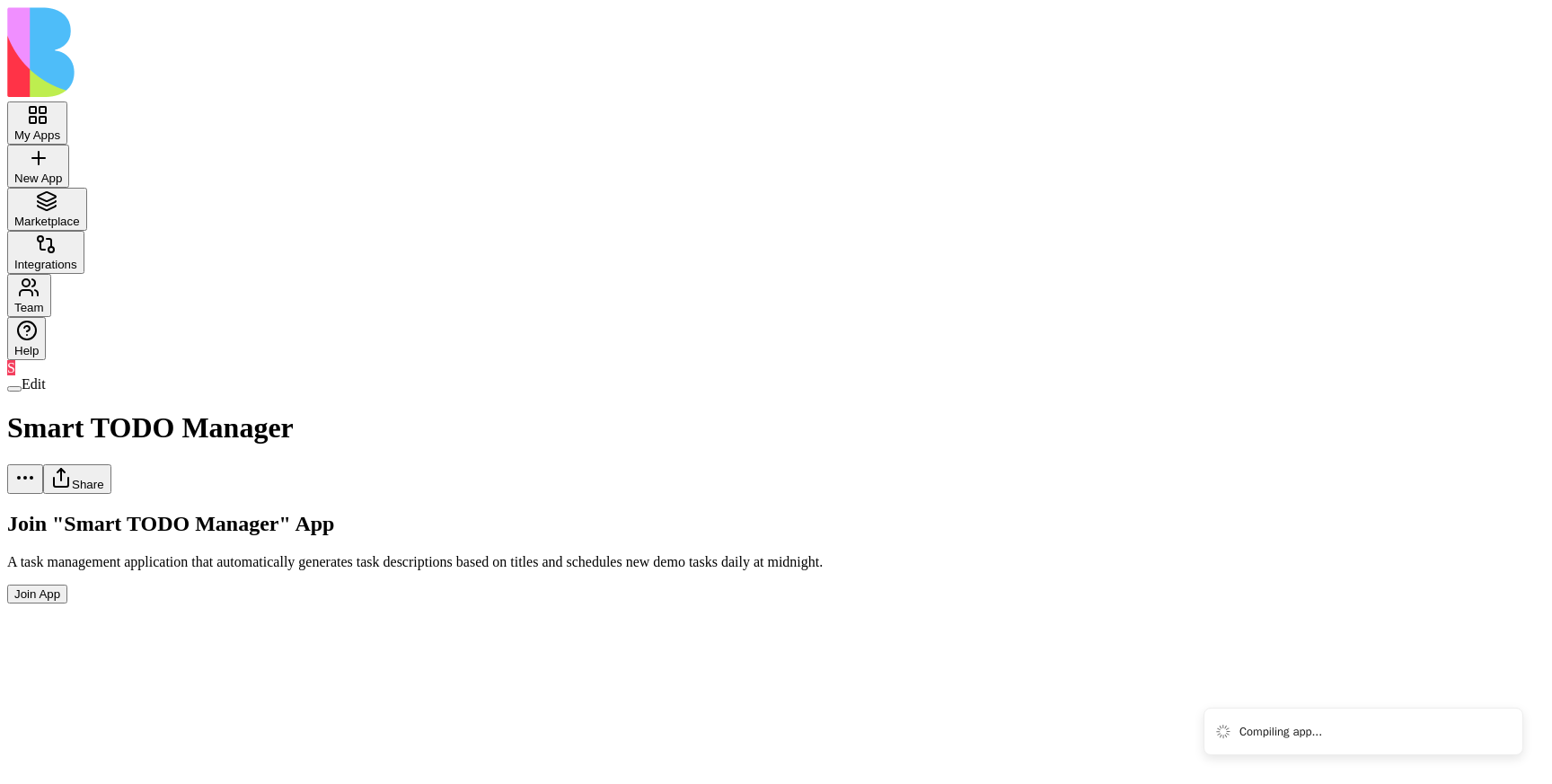 click on "Join App" at bounding box center [37, 594] 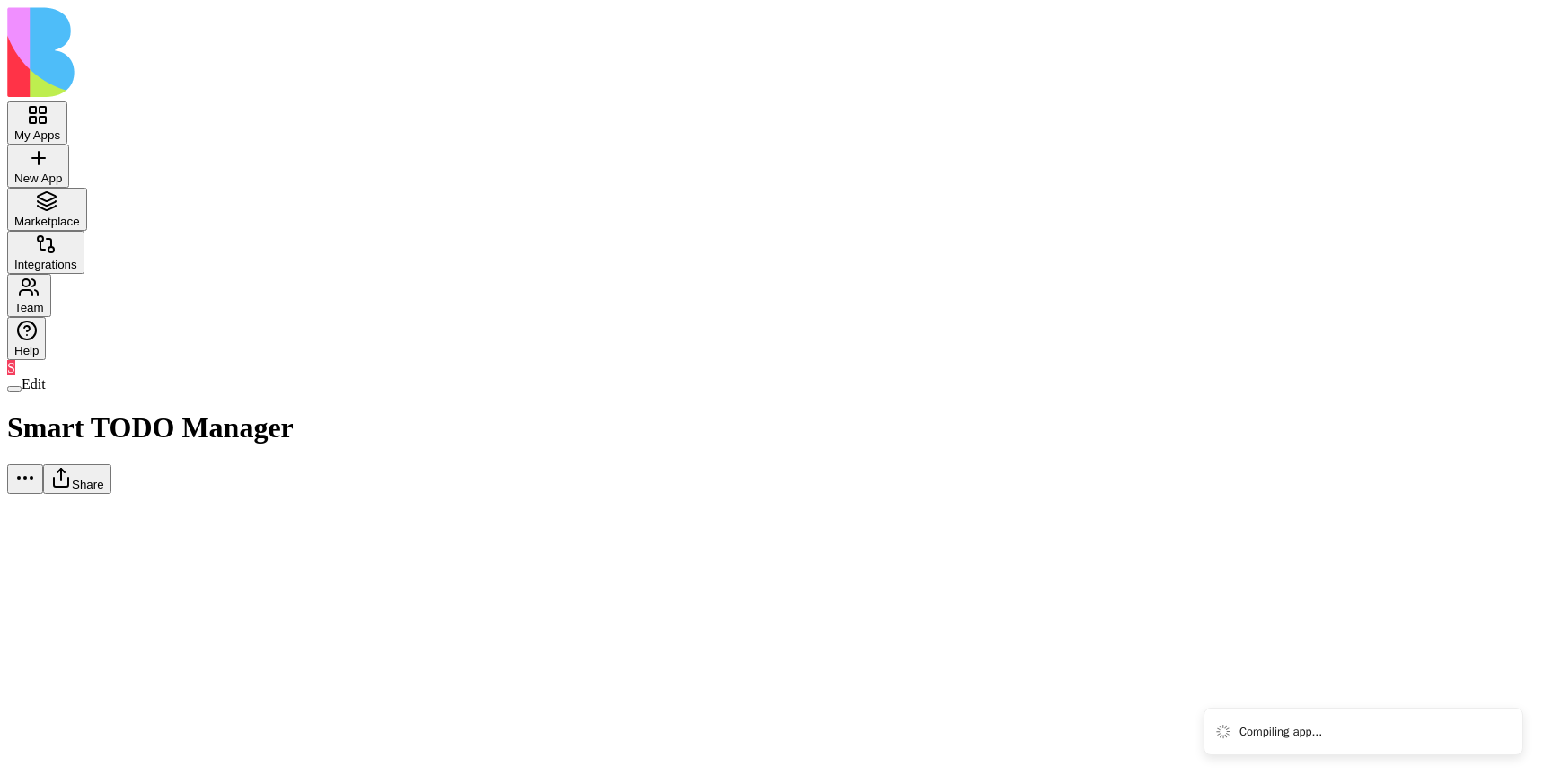 click on "My Apps New App
To pick up a draggable item, press the space bar.
While dragging, use the arrow keys to move the item.
Press space again to drop the item in its new position, or press escape to cancel.
Marketplace Integrations Team Help S Edit Smart TODO Manager Share Compiling app..." at bounding box center [776, 251] 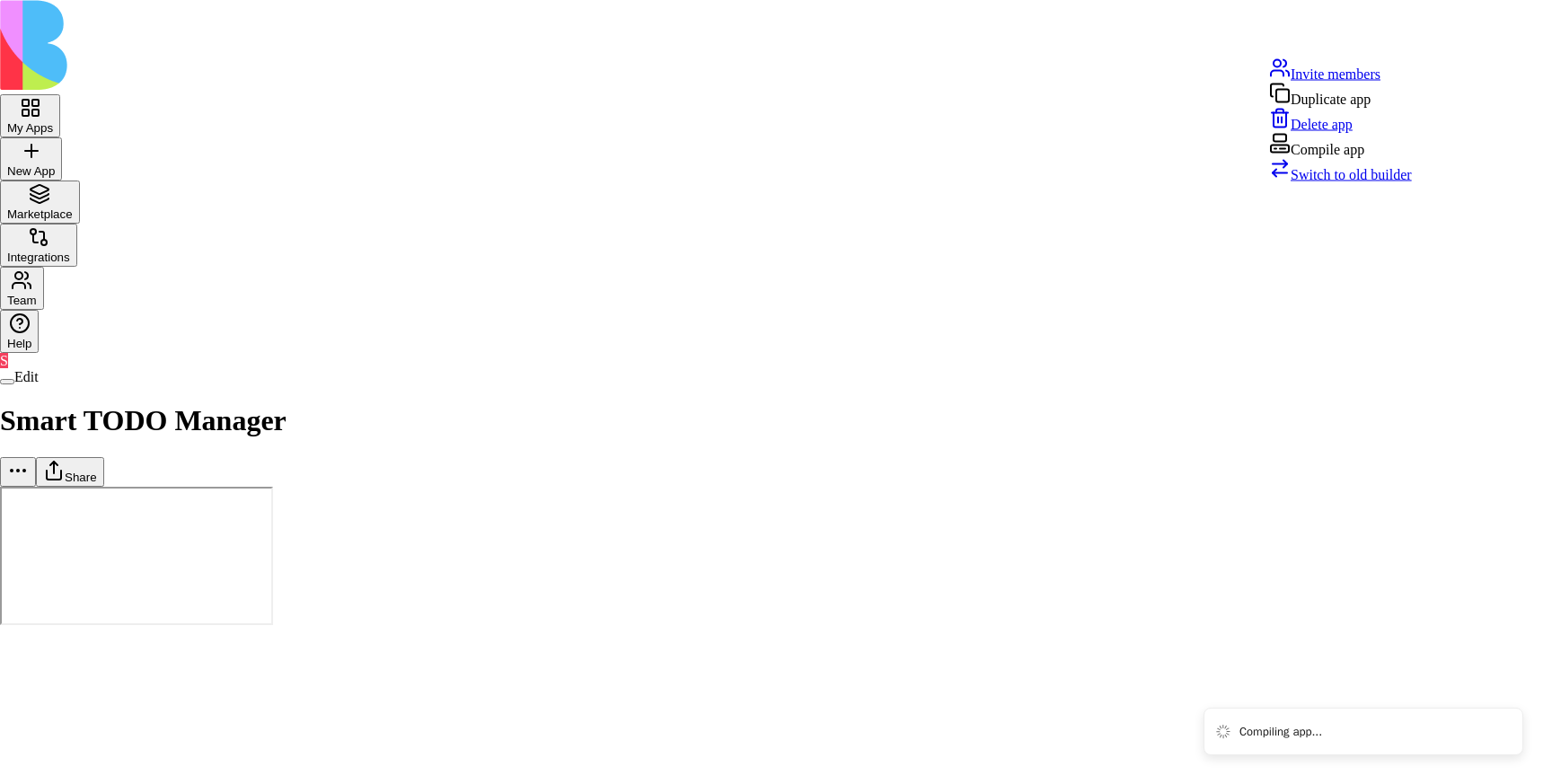 scroll, scrollTop: 0, scrollLeft: 0, axis: both 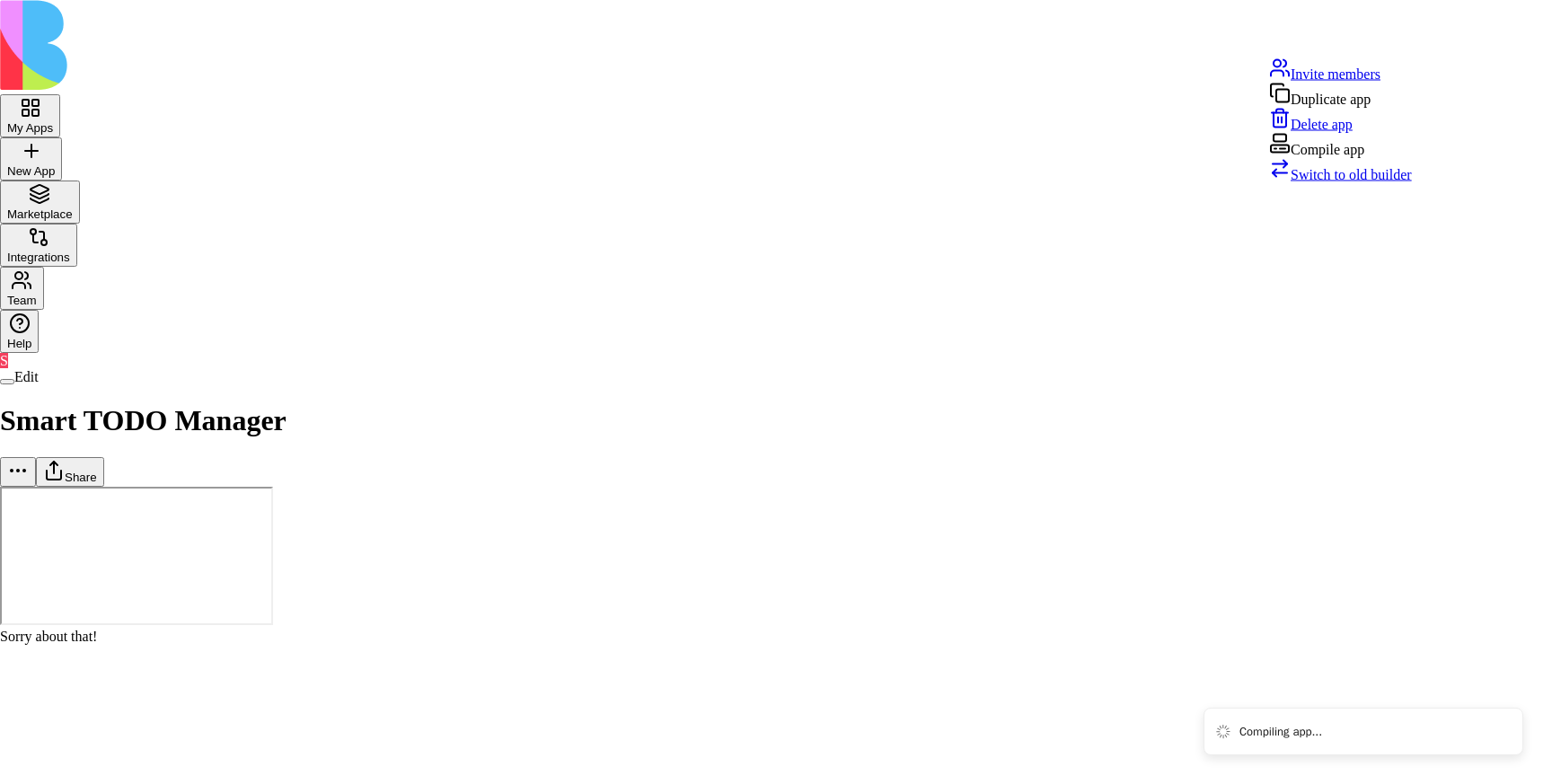 click on "Compile app" at bounding box center (1340, 145) 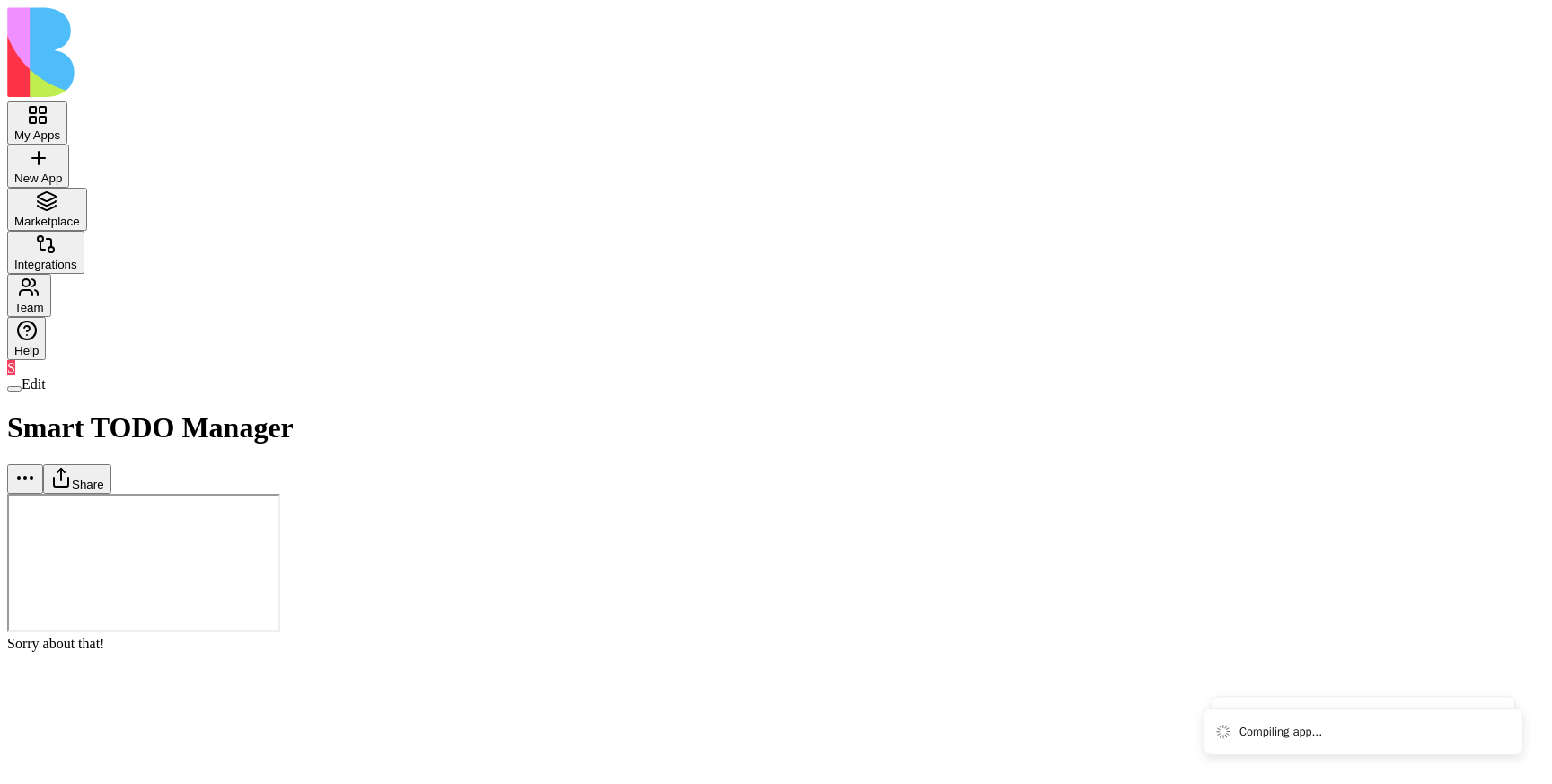 type 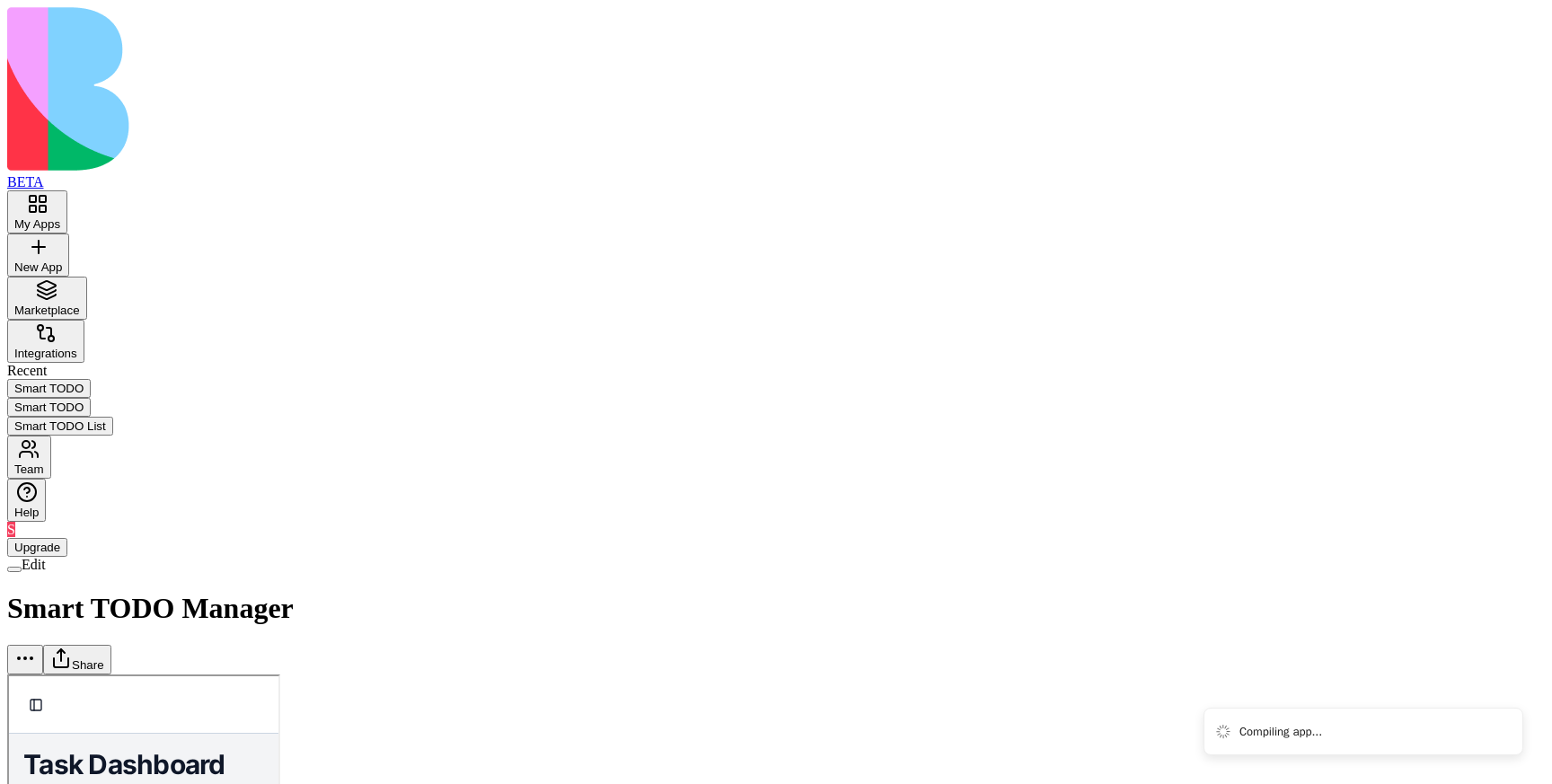 click on "My Apps" at bounding box center [37, 212] 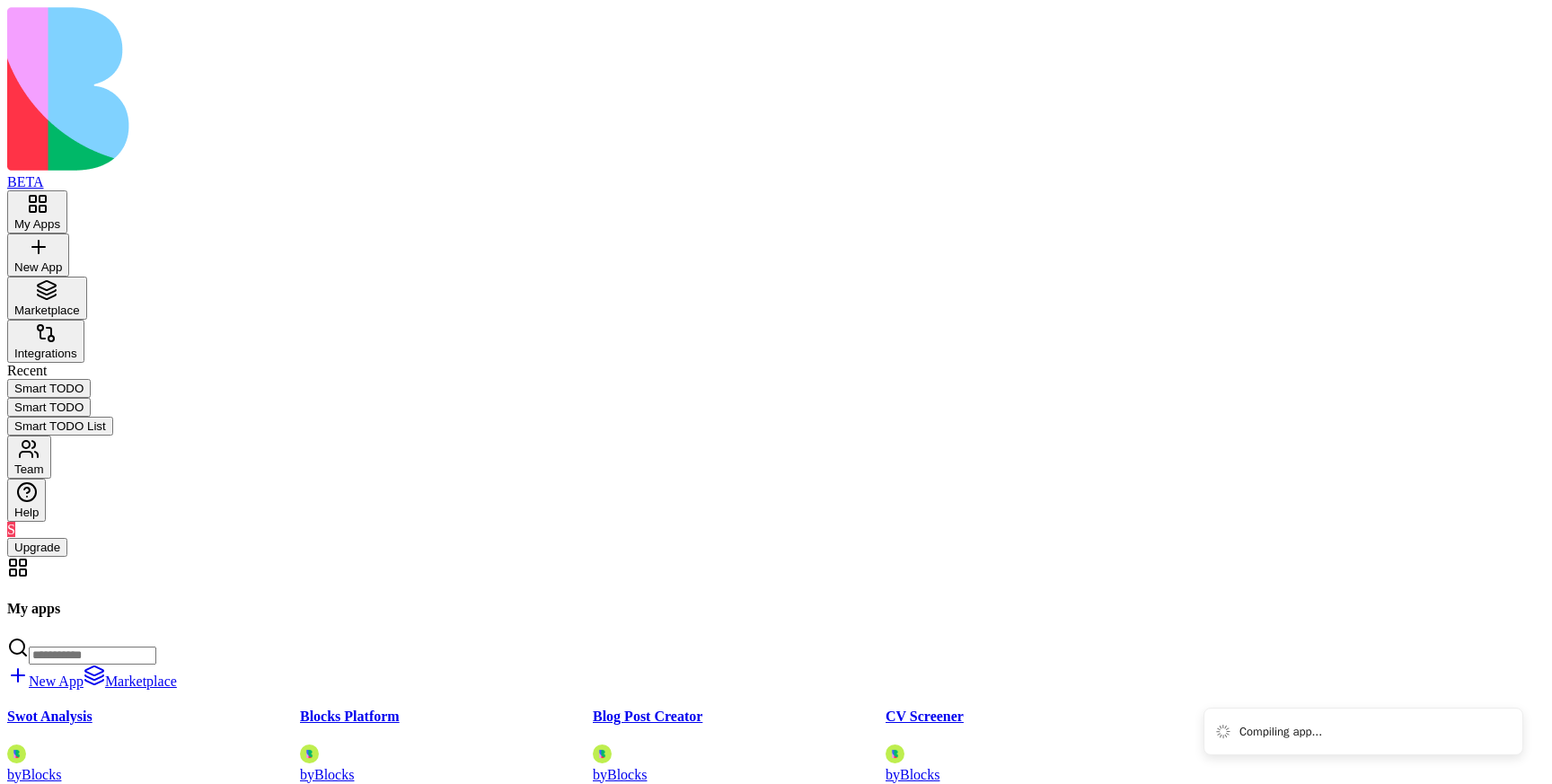 click at bounding box center [25, 1172] 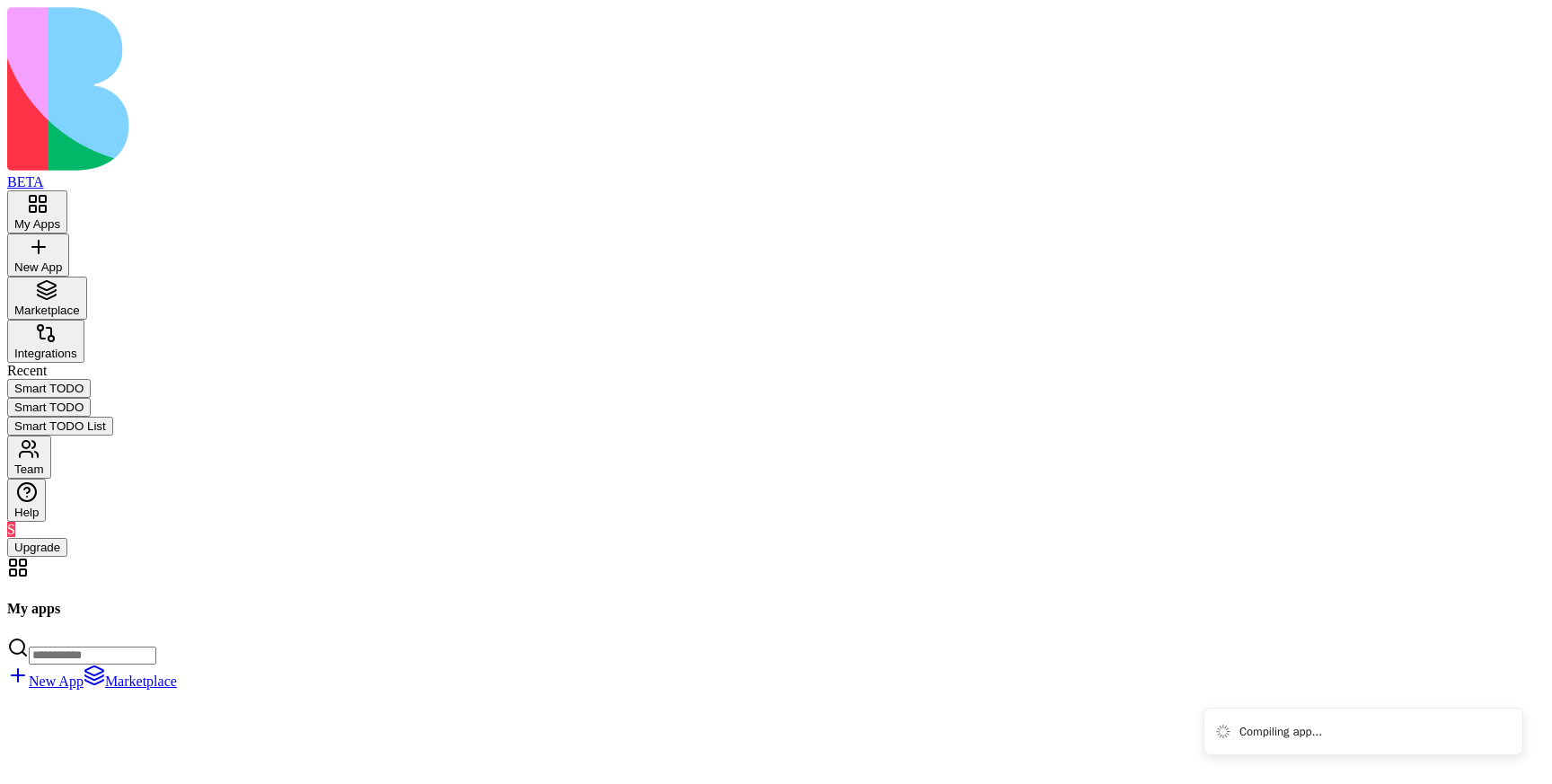 scroll, scrollTop: 45638, scrollLeft: 0, axis: vertical 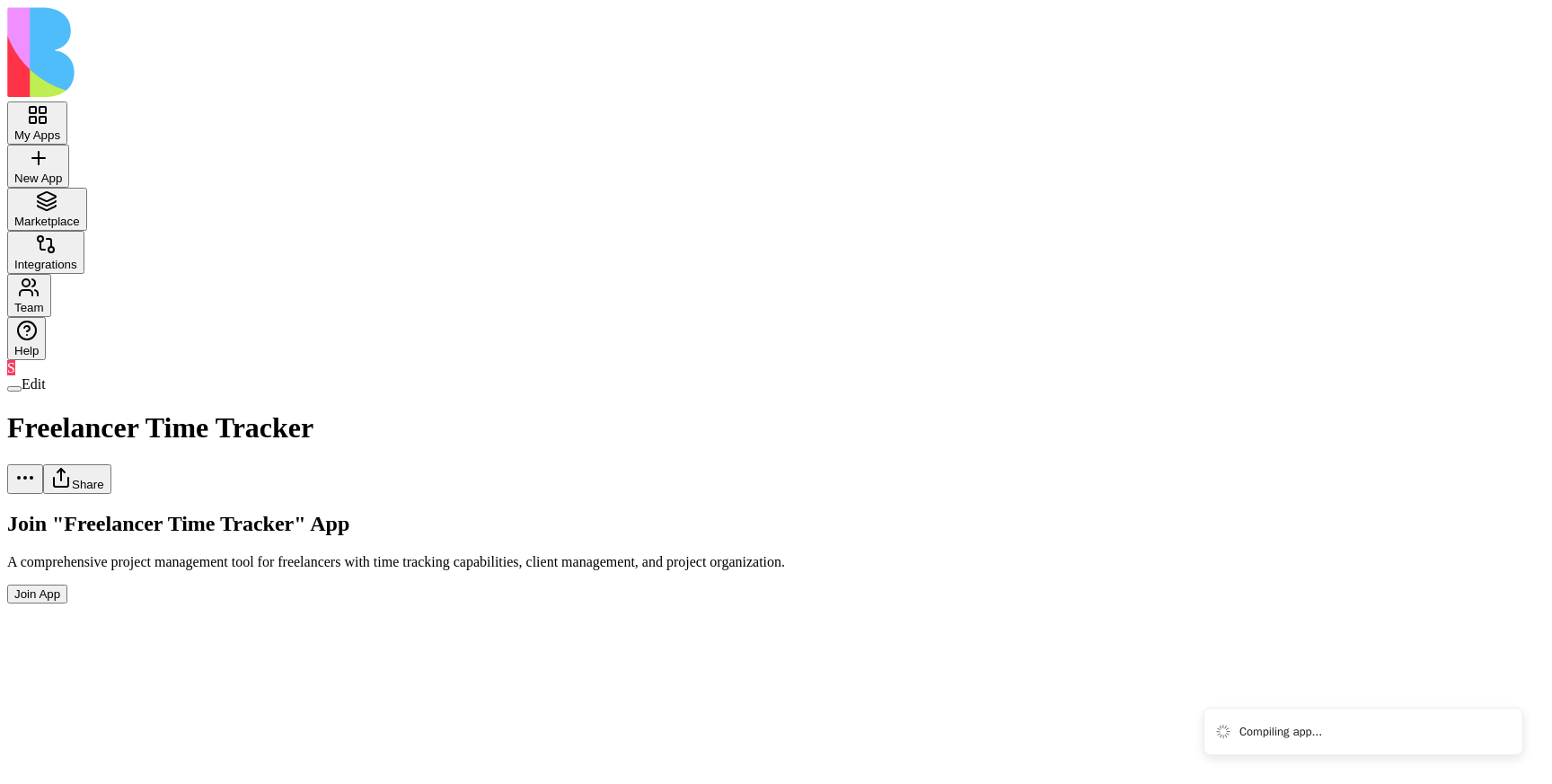 click on "Join App" at bounding box center (37, 594) 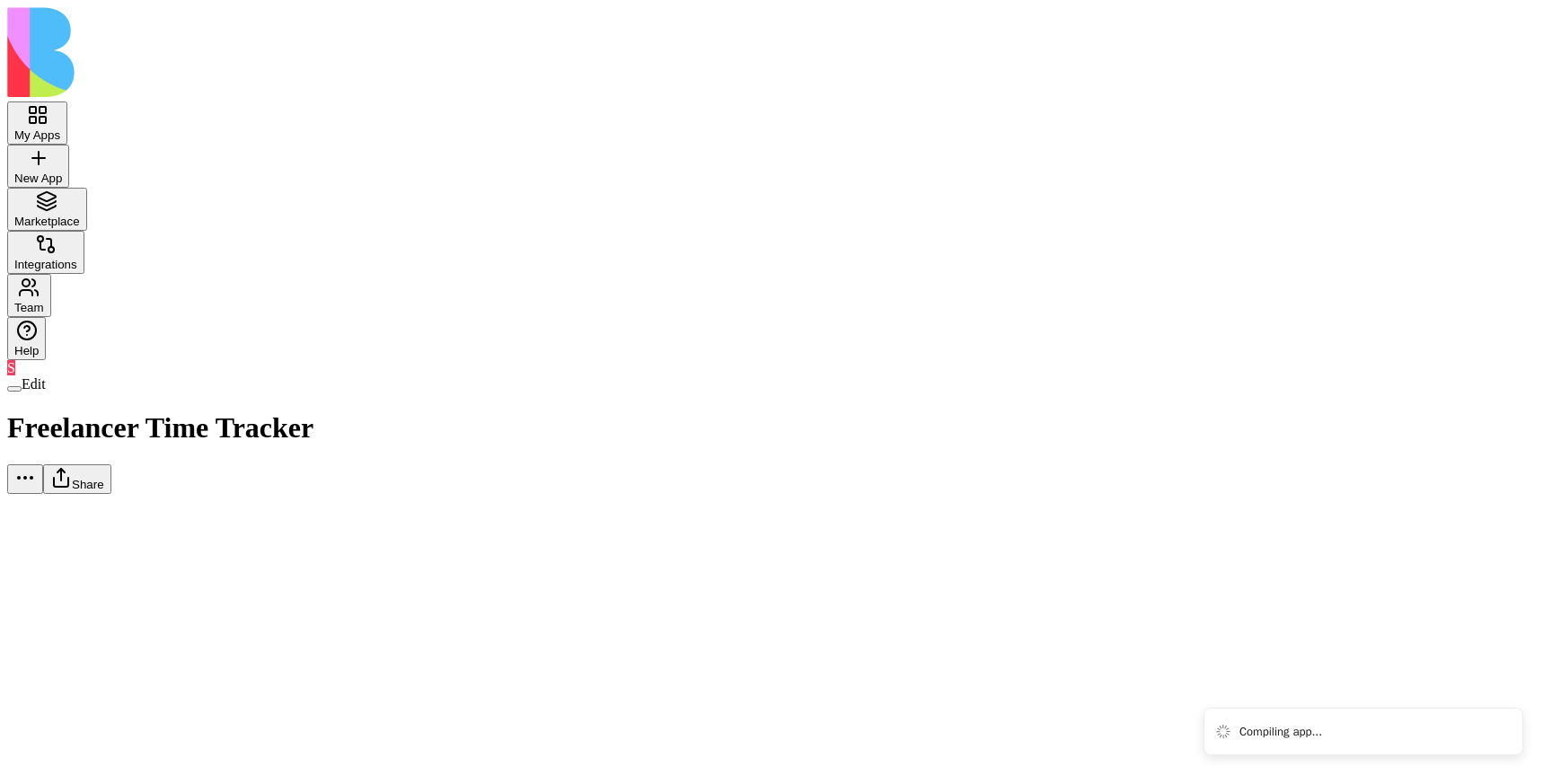 click on "My Apps New App
To pick up a draggable item, press the space bar.
While dragging, use the arrow keys to move the item.
Press space again to drop the item in its new position, or press escape to cancel.
Marketplace Integrations Team Help S Edit Freelancer Time Tracker Share Compiling app..." at bounding box center [776, 251] 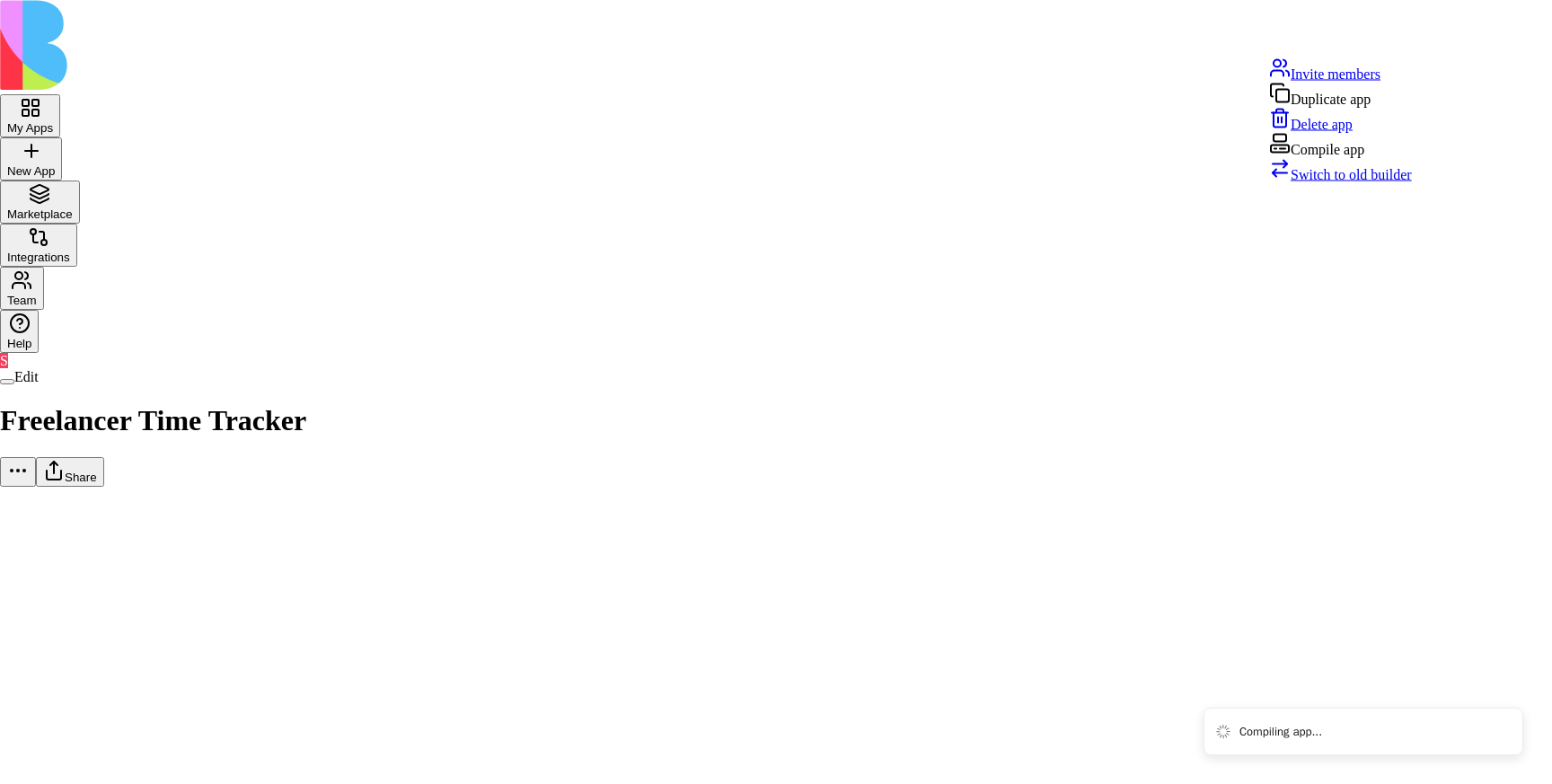 click on "Compile app" at bounding box center (1340, 145) 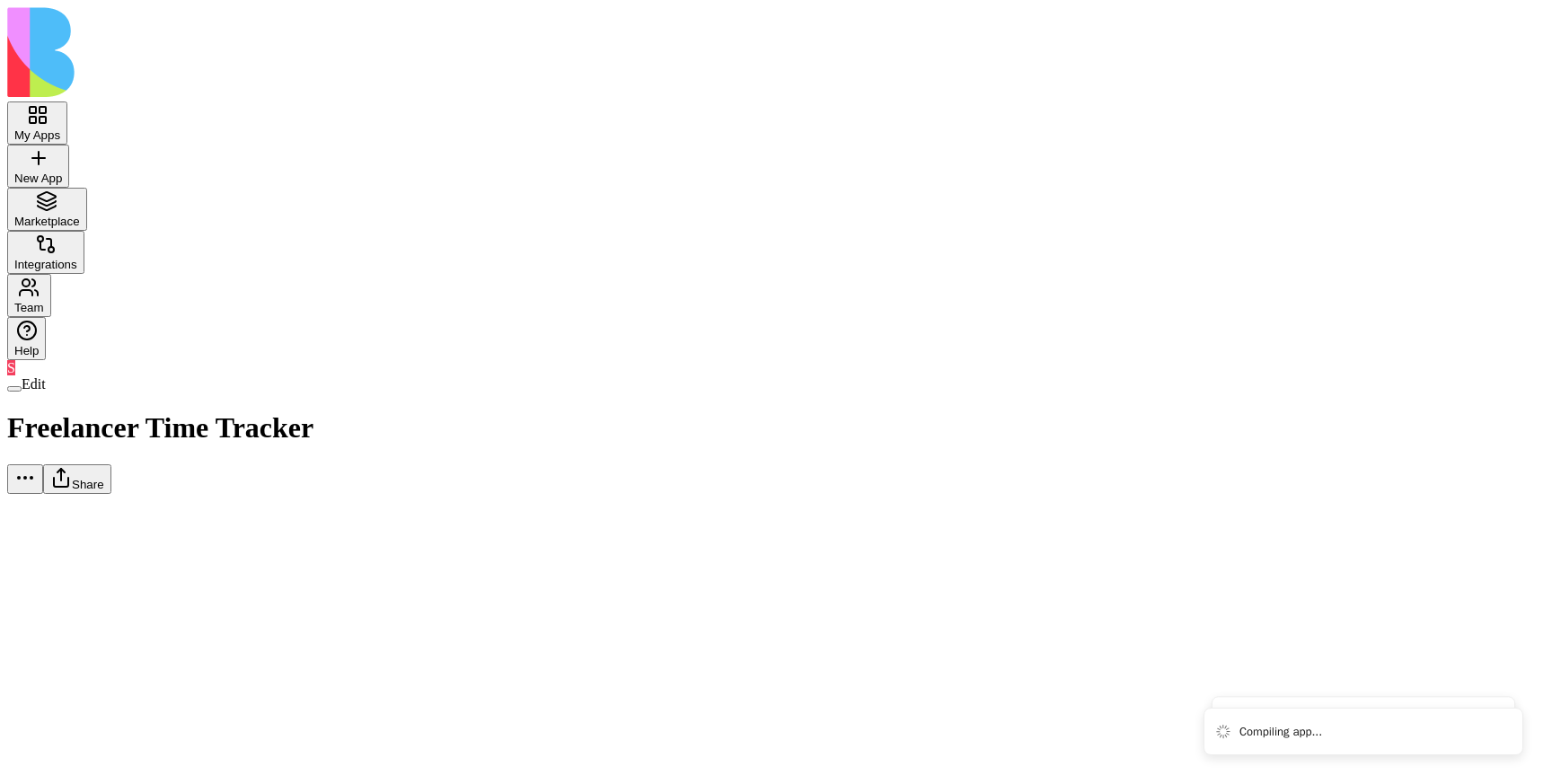 type 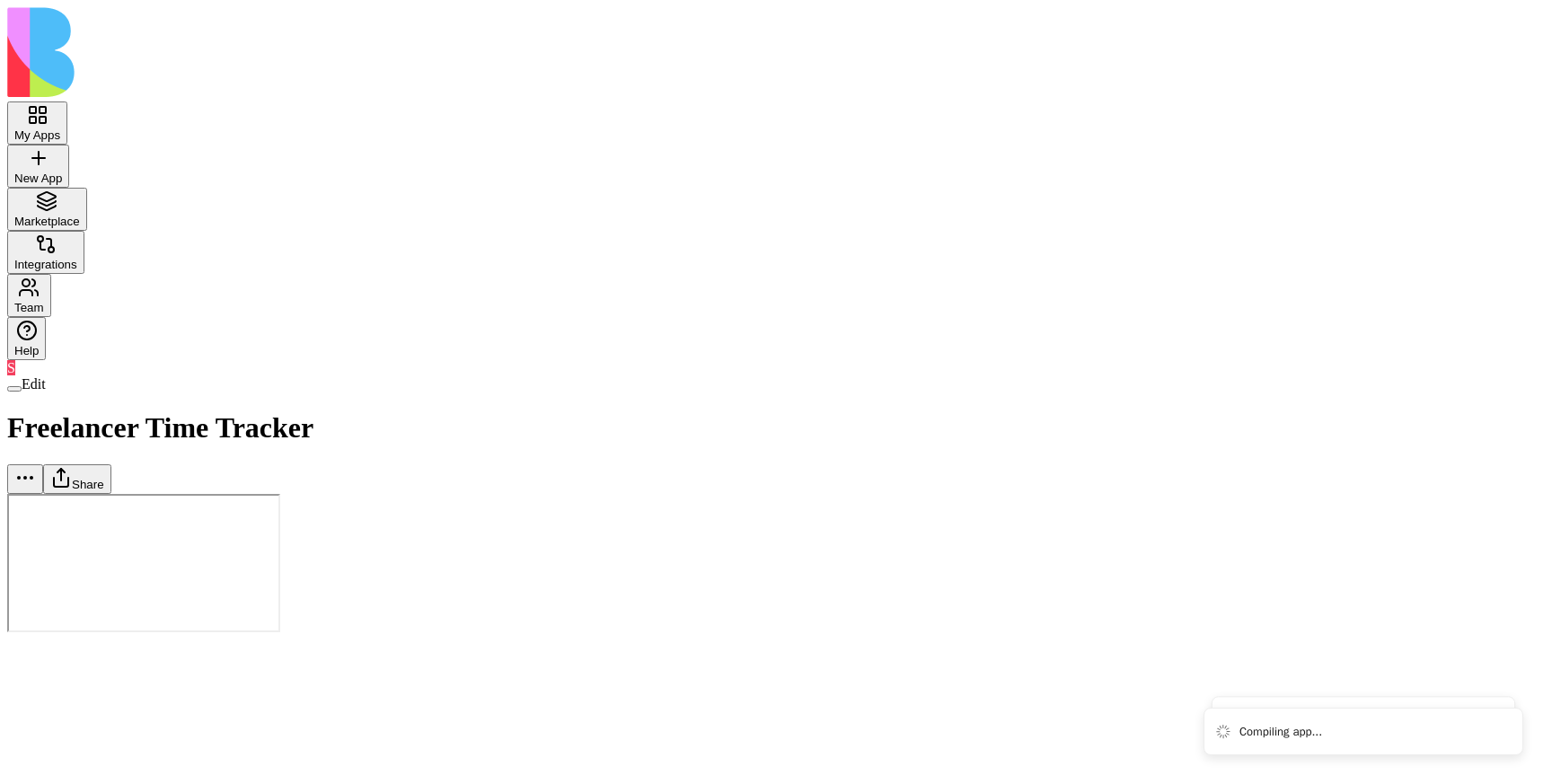 scroll, scrollTop: 0, scrollLeft: 0, axis: both 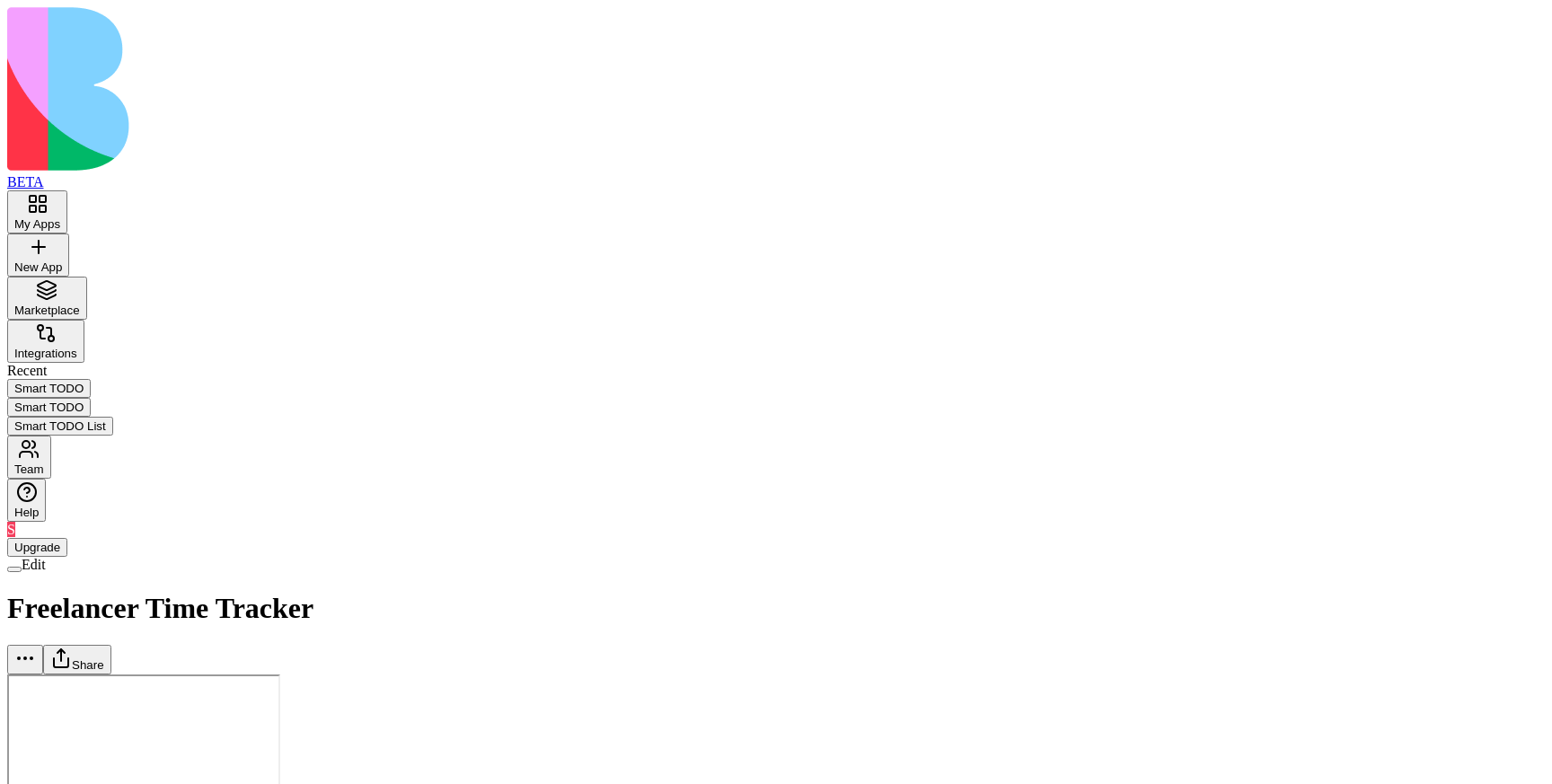 click on "My Apps" at bounding box center (37, 224) 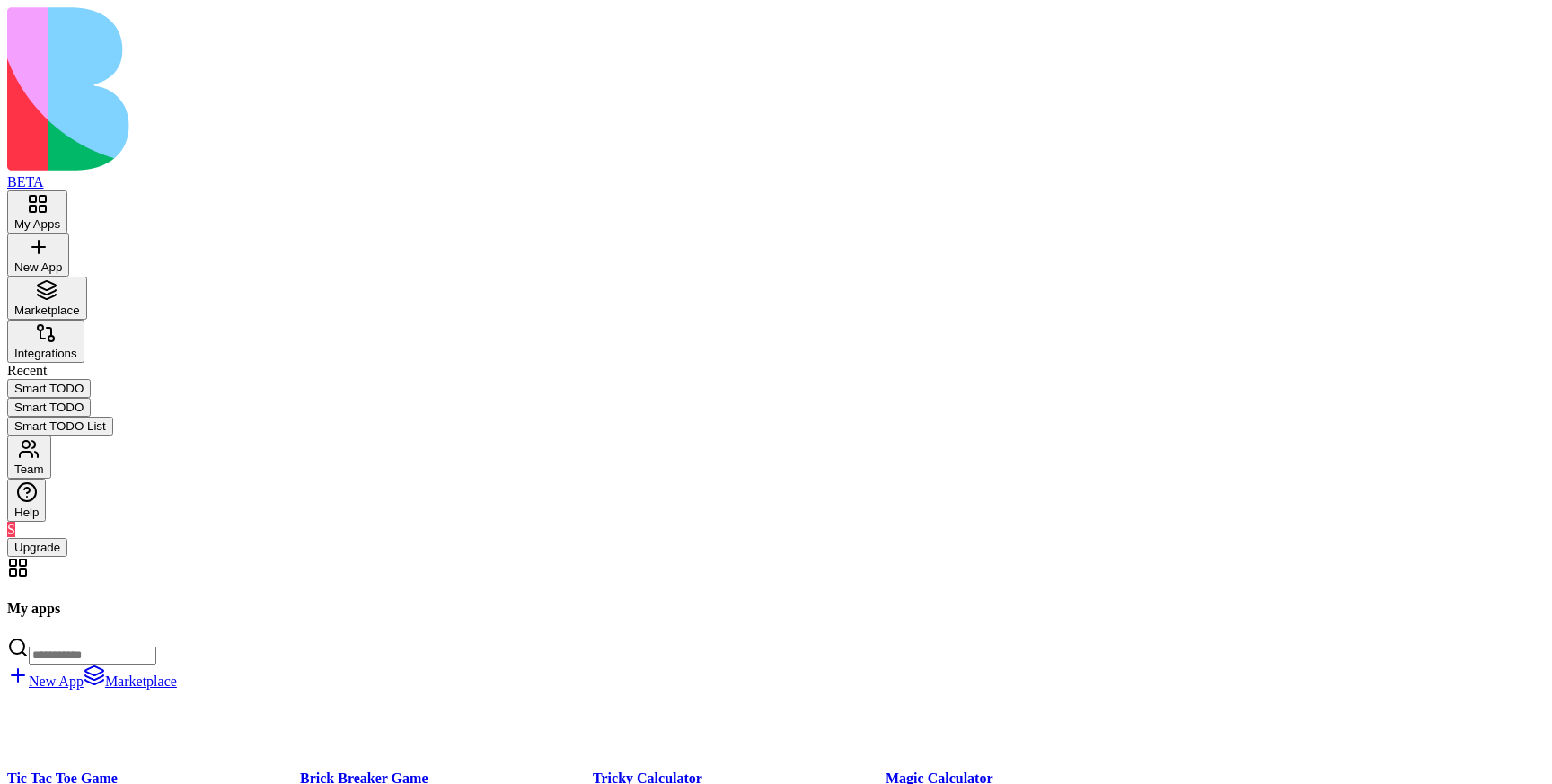 scroll, scrollTop: 1512, scrollLeft: 0, axis: vertical 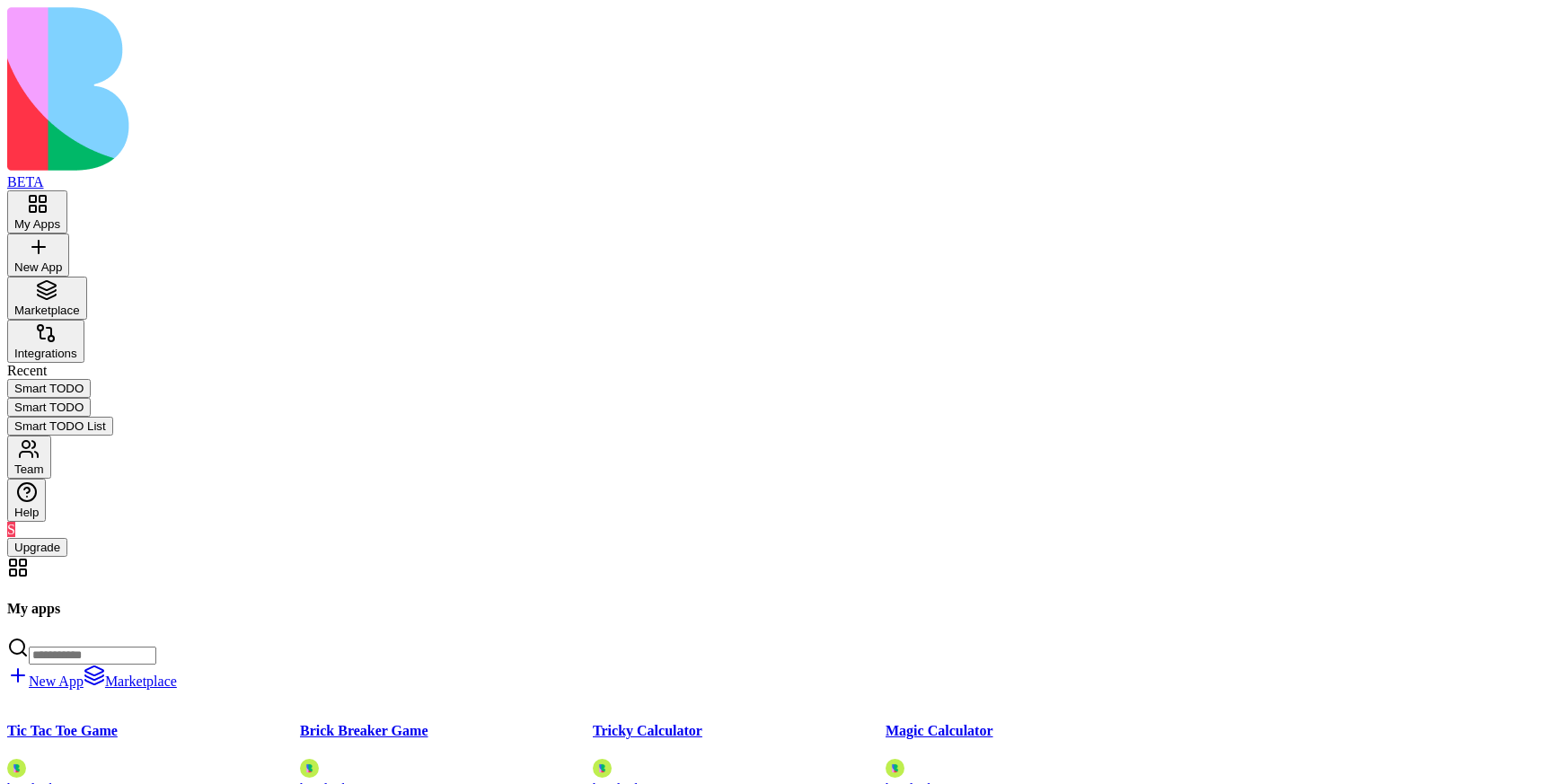 click at bounding box center (25, 1172) 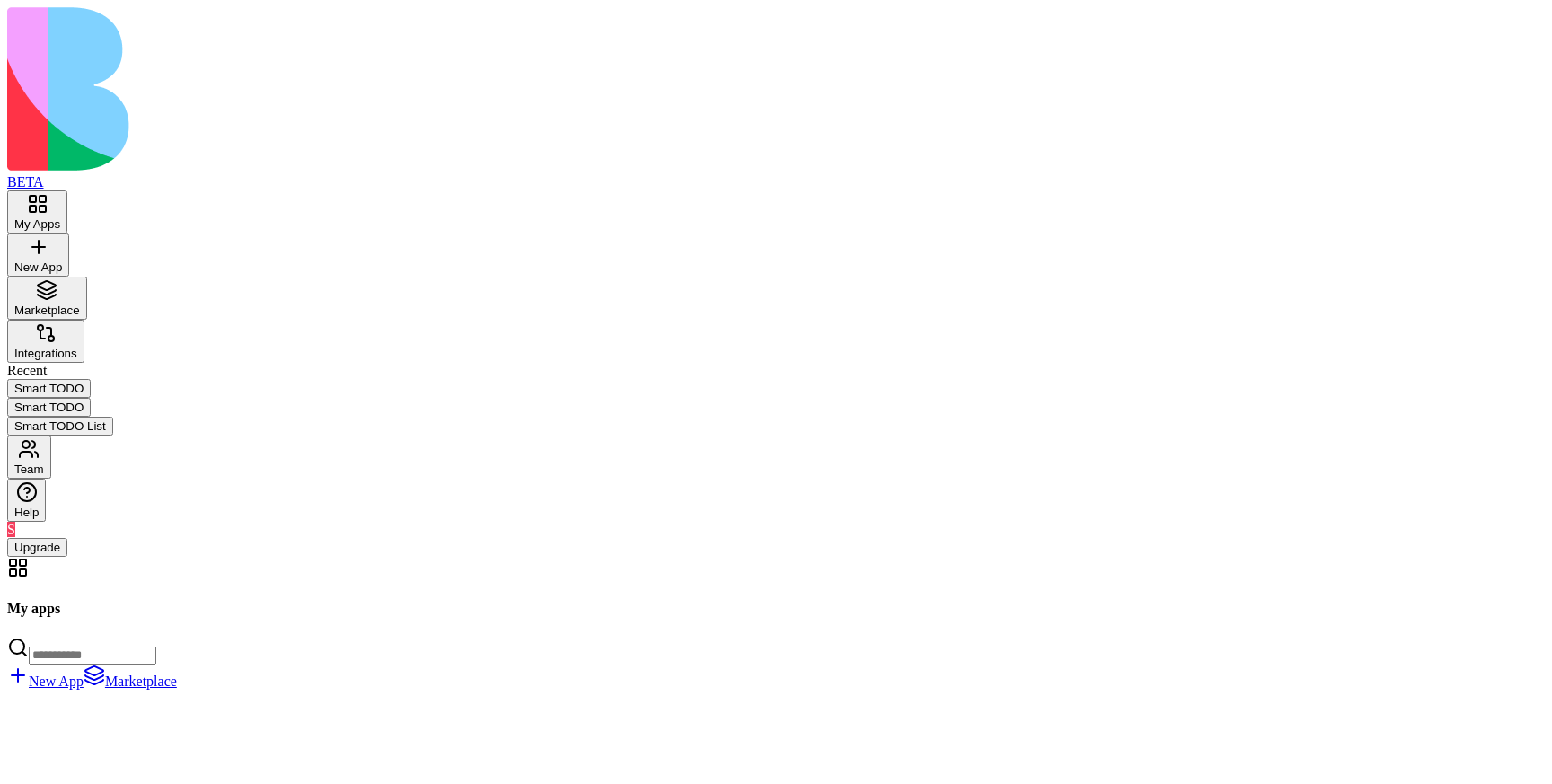 scroll, scrollTop: 45943, scrollLeft: 0, axis: vertical 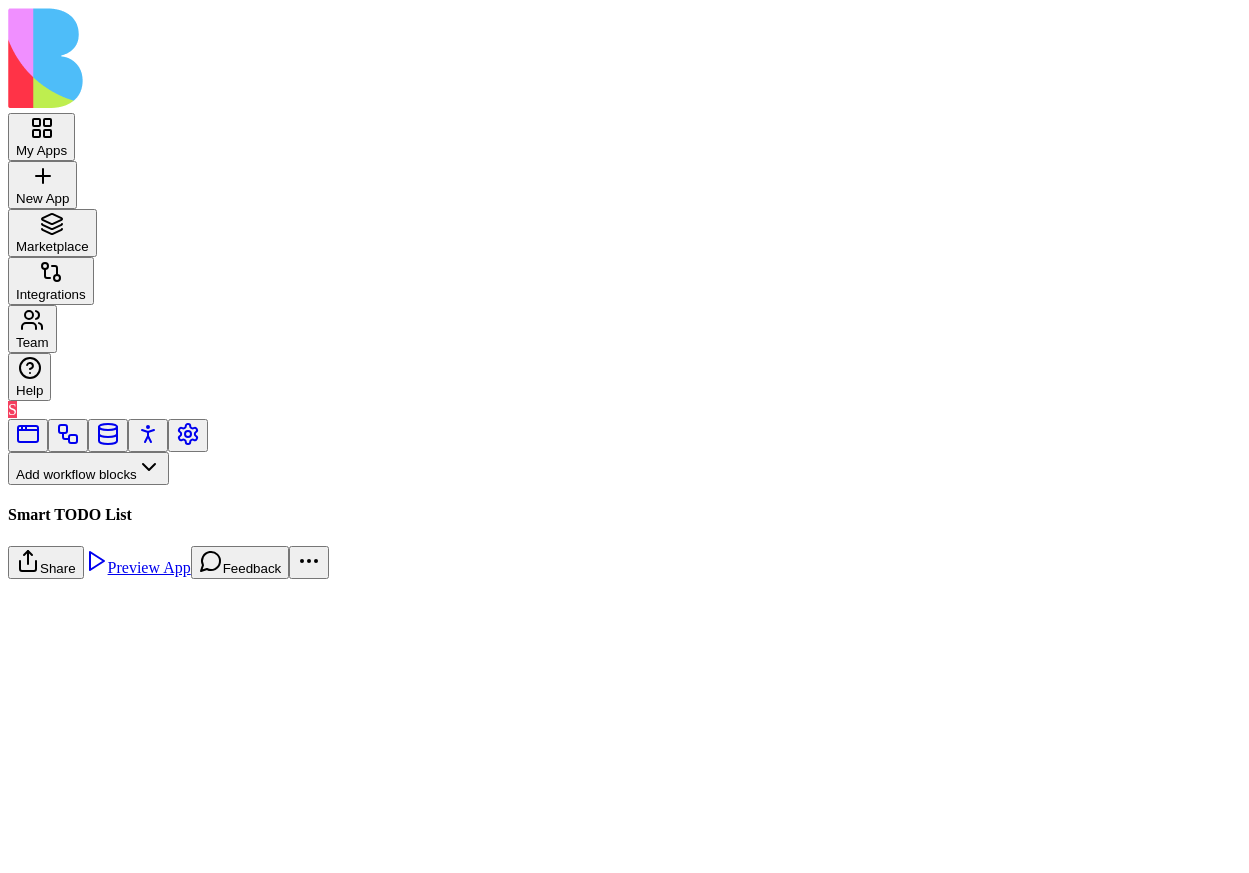 click on "Scheduler DailyDemoTasksTrigger" at bounding box center [176, 977] 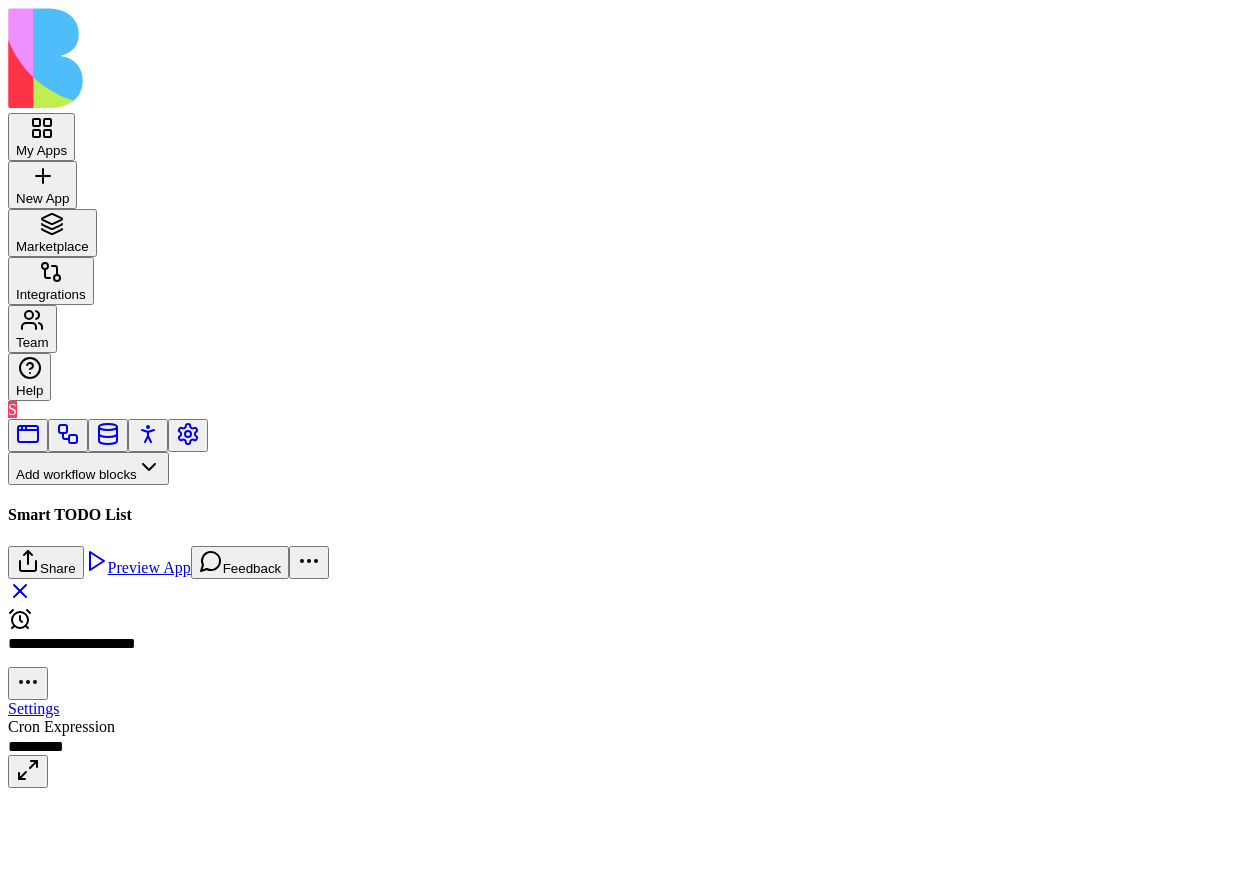 click on "*********" at bounding box center (33, 746) 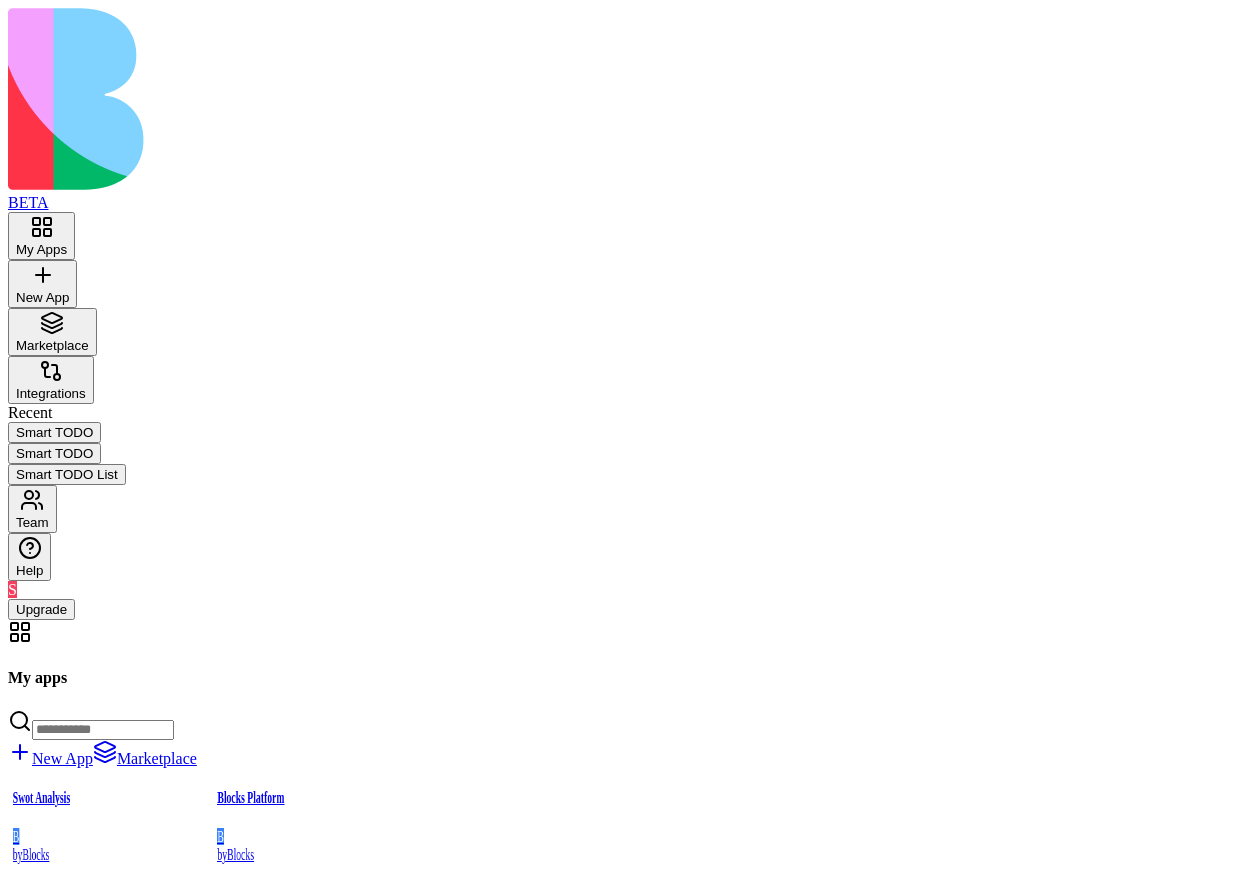 scroll, scrollTop: 0, scrollLeft: 0, axis: both 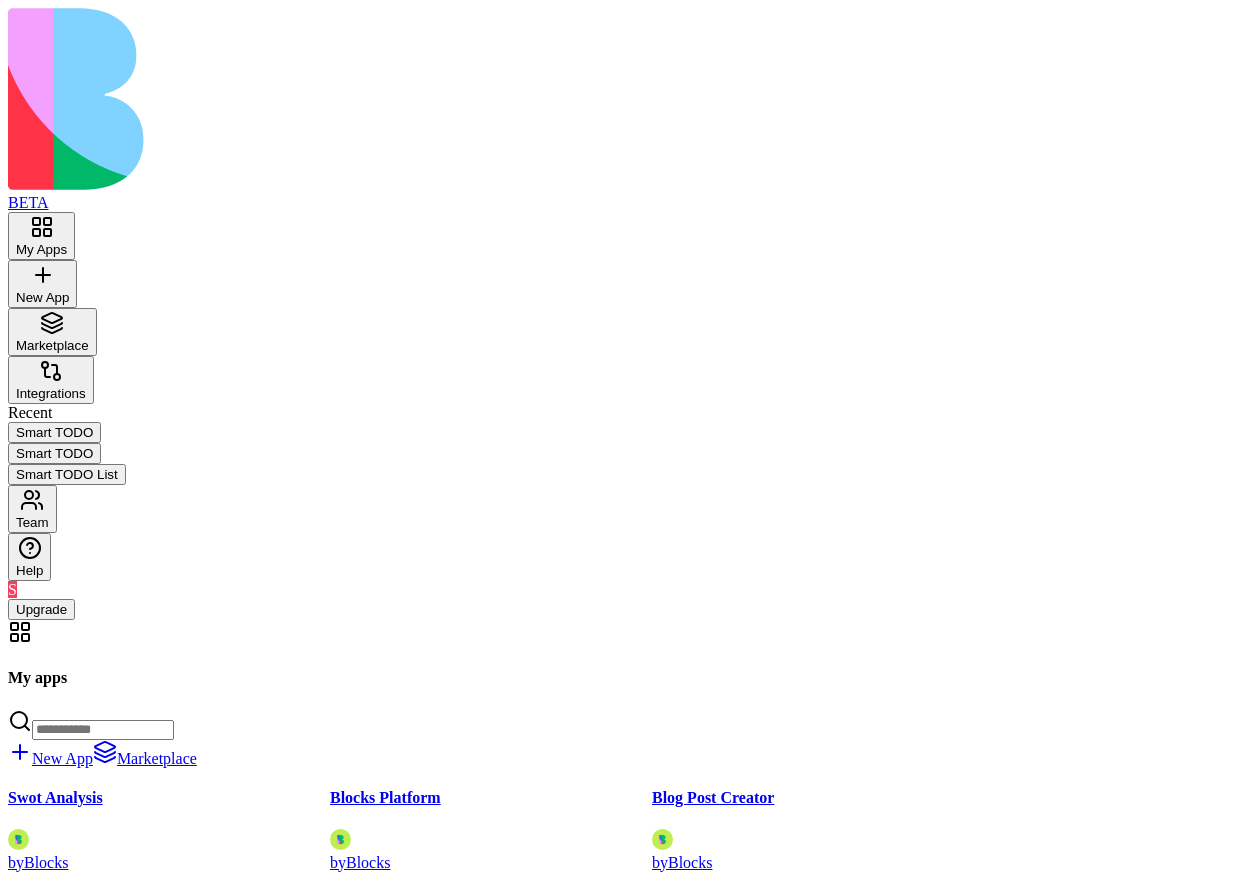 click at bounding box center (28, 1305) 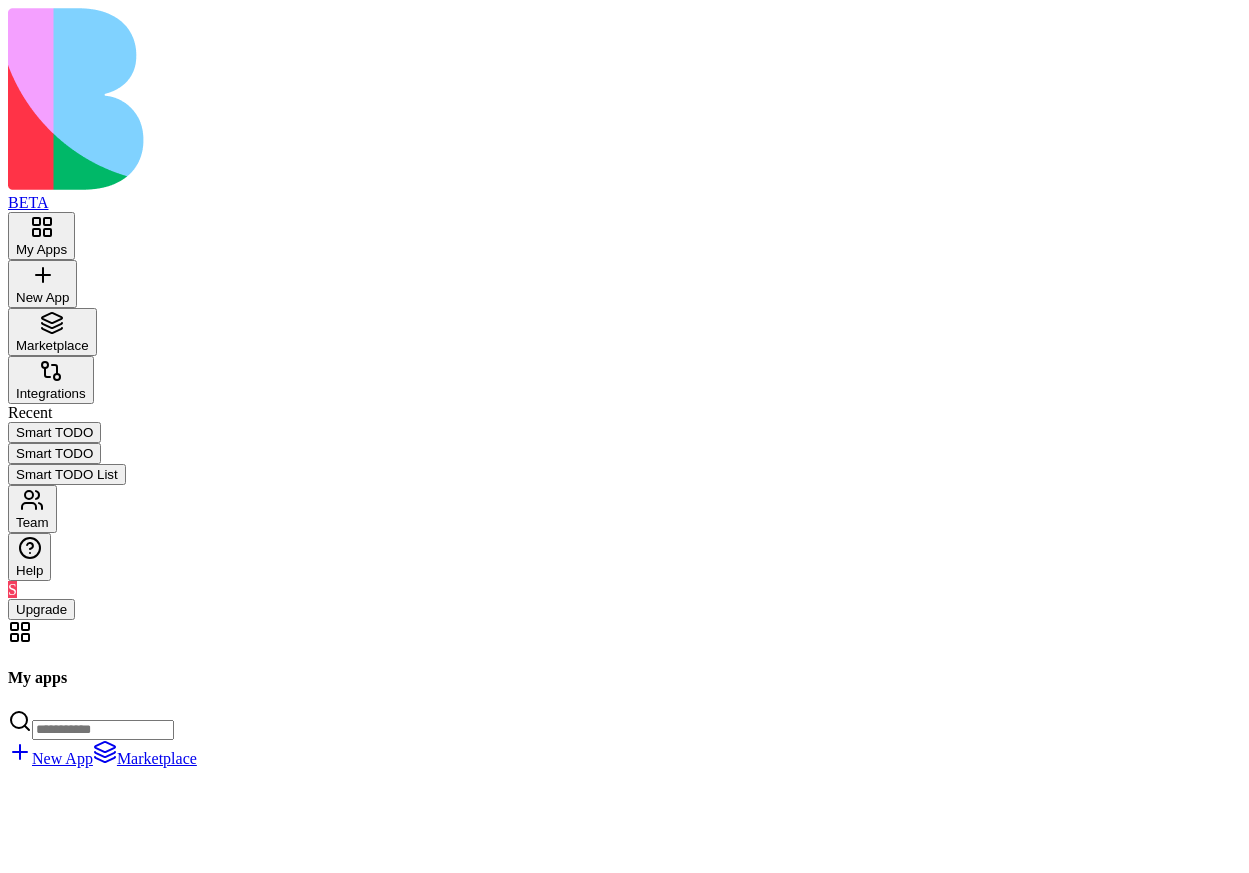 scroll, scrollTop: 68499, scrollLeft: 0, axis: vertical 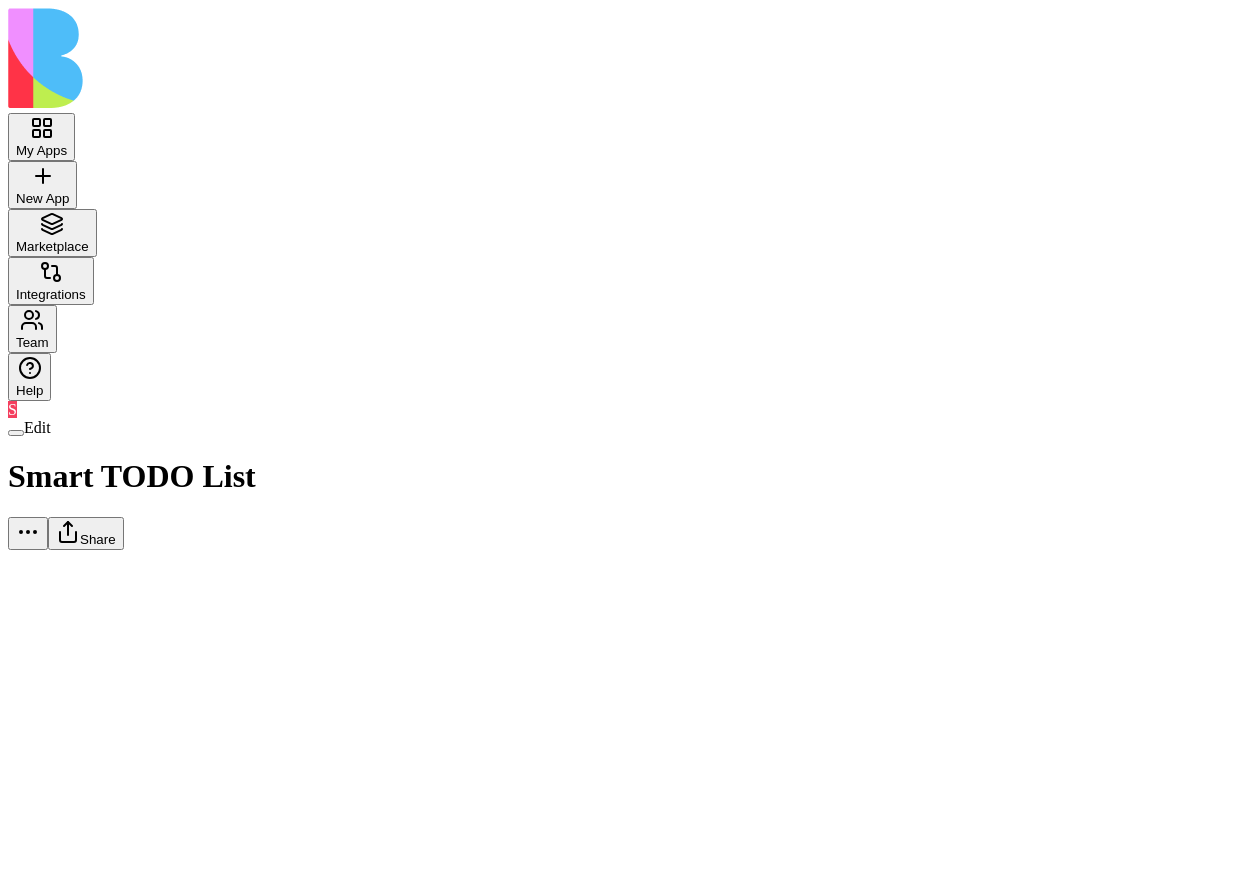 click on "My Apps New App
To pick up a draggable item, press the space bar.
While dragging, use the arrow keys to move the item.
Press space again to drop the item in its new position, or press escape to cancel.
Marketplace Integrations Team Help S Edit Smart TODO List Share" at bounding box center (624, 279) 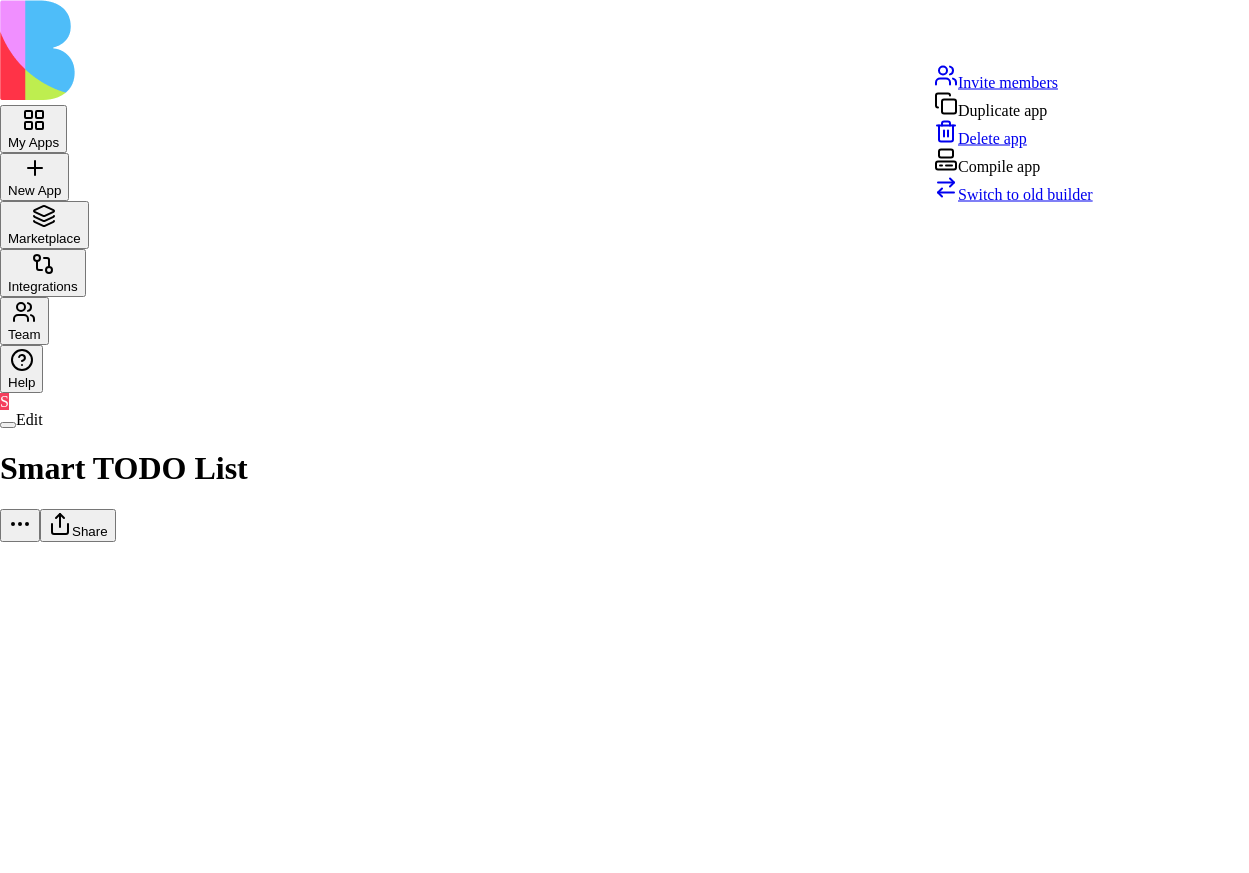 click on "Switch to old builder" at bounding box center [1025, 194] 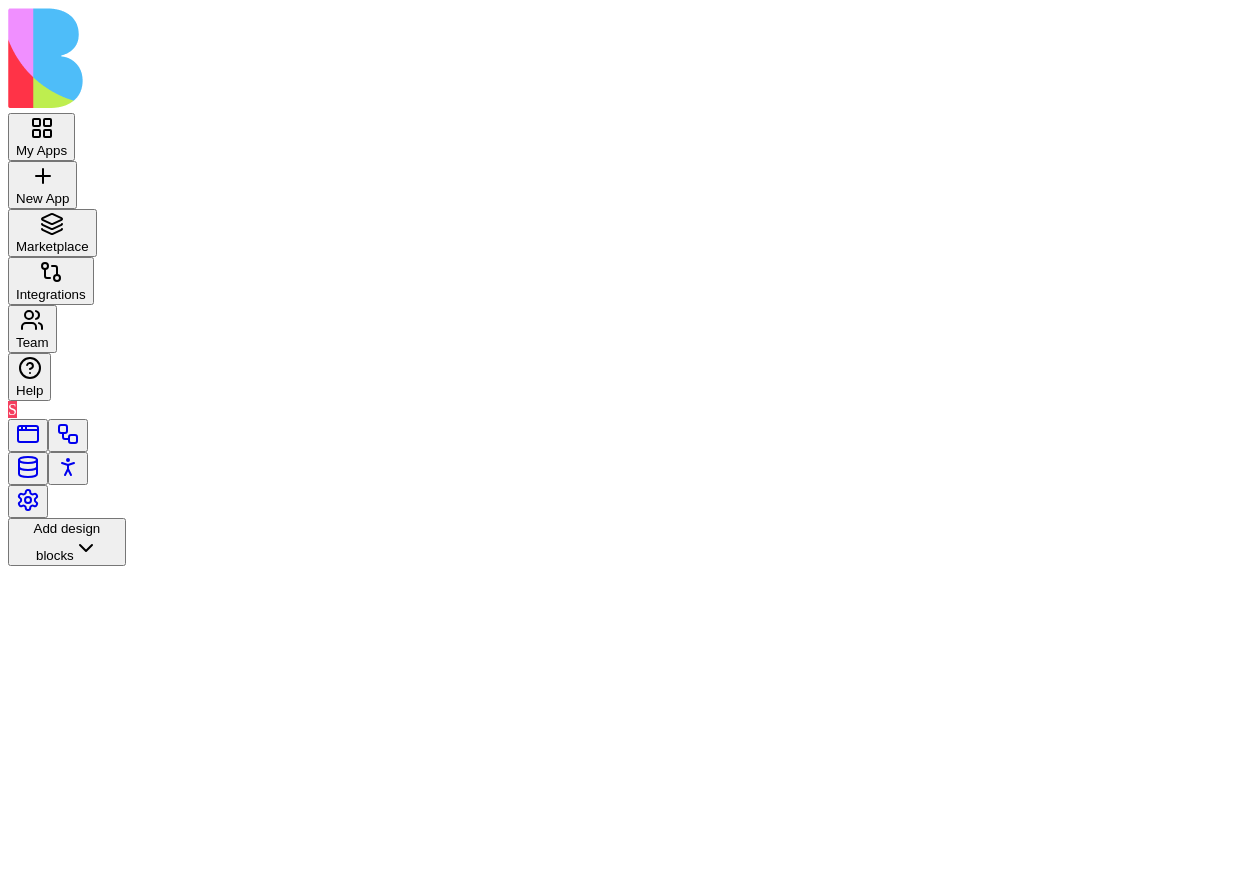 scroll, scrollTop: 0, scrollLeft: 0, axis: both 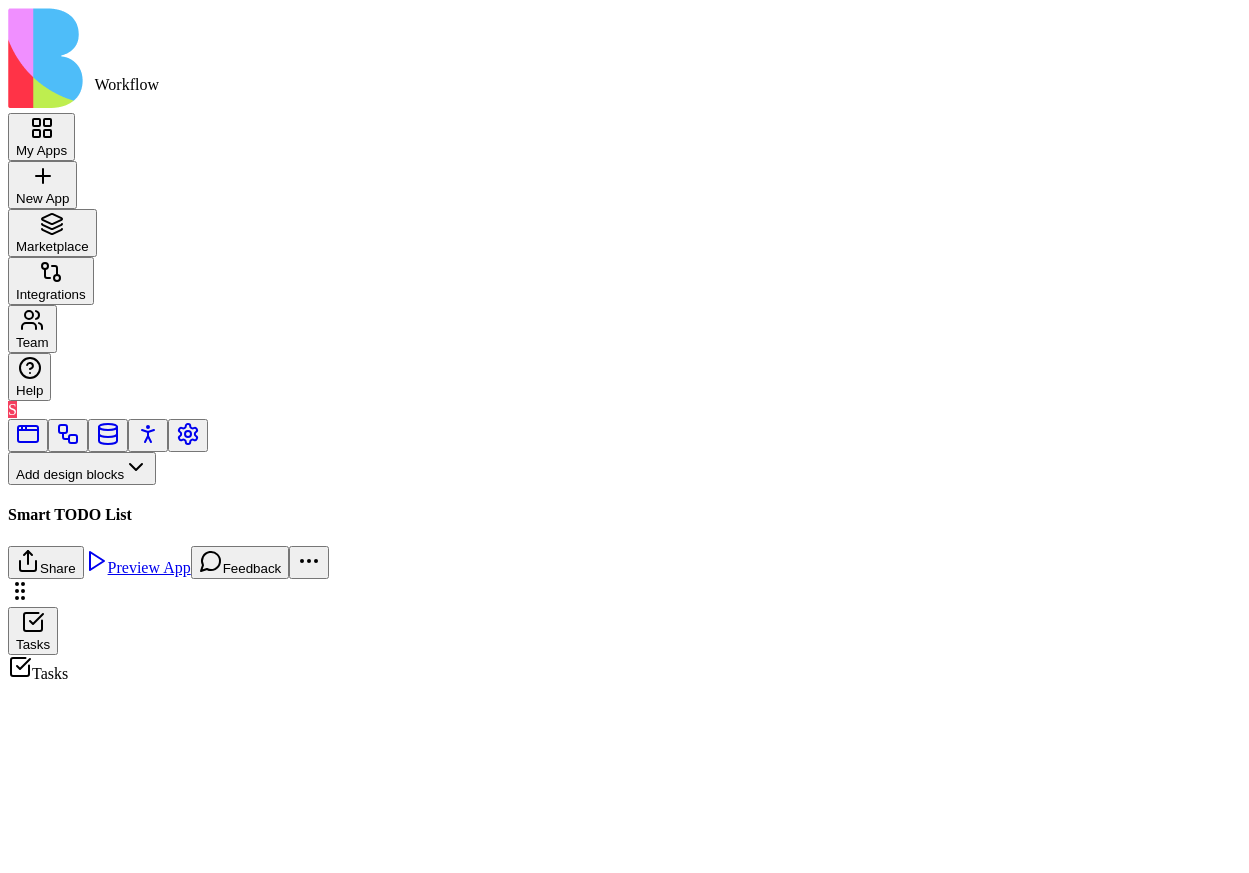 click at bounding box center (68, 441) 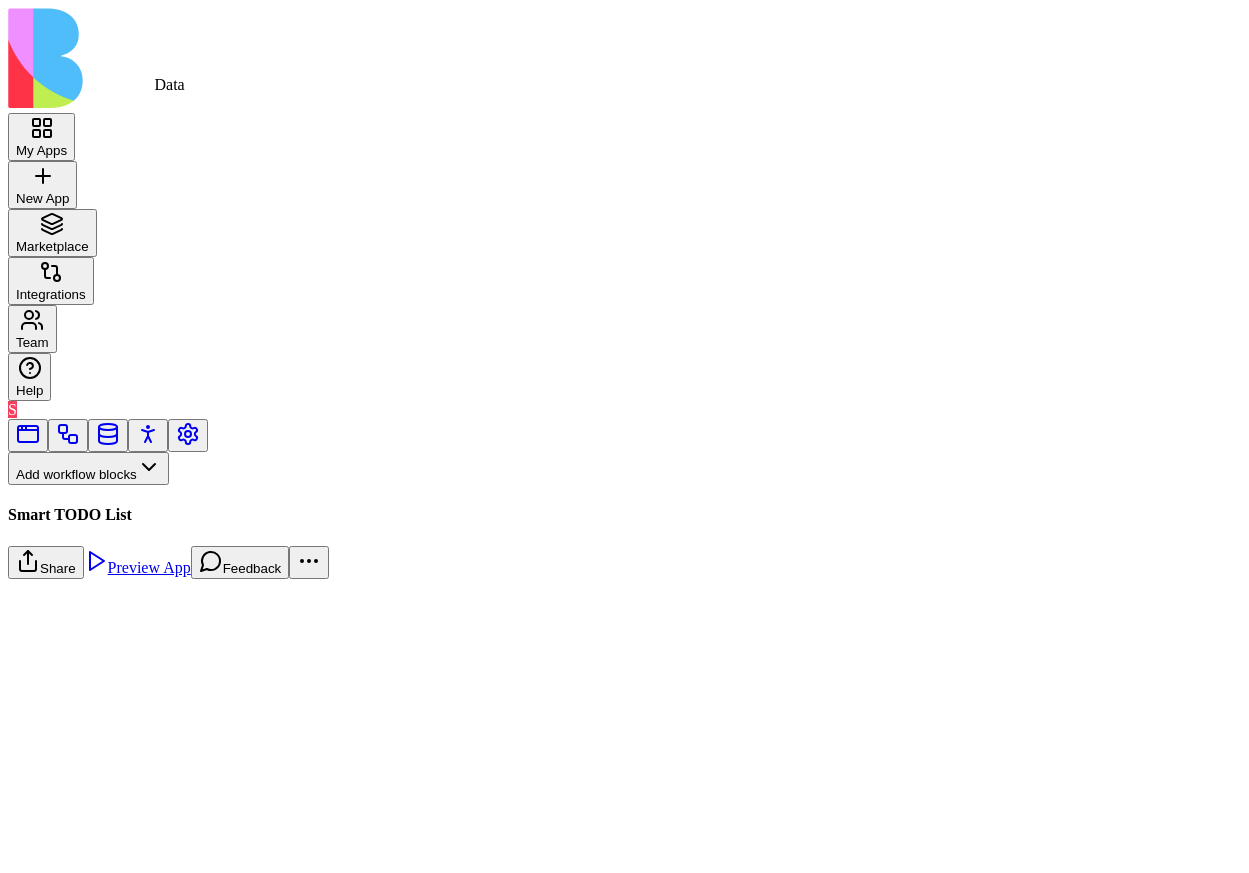 click on "Scheduler DailyDemoTasksTrigger" at bounding box center [176, 977] 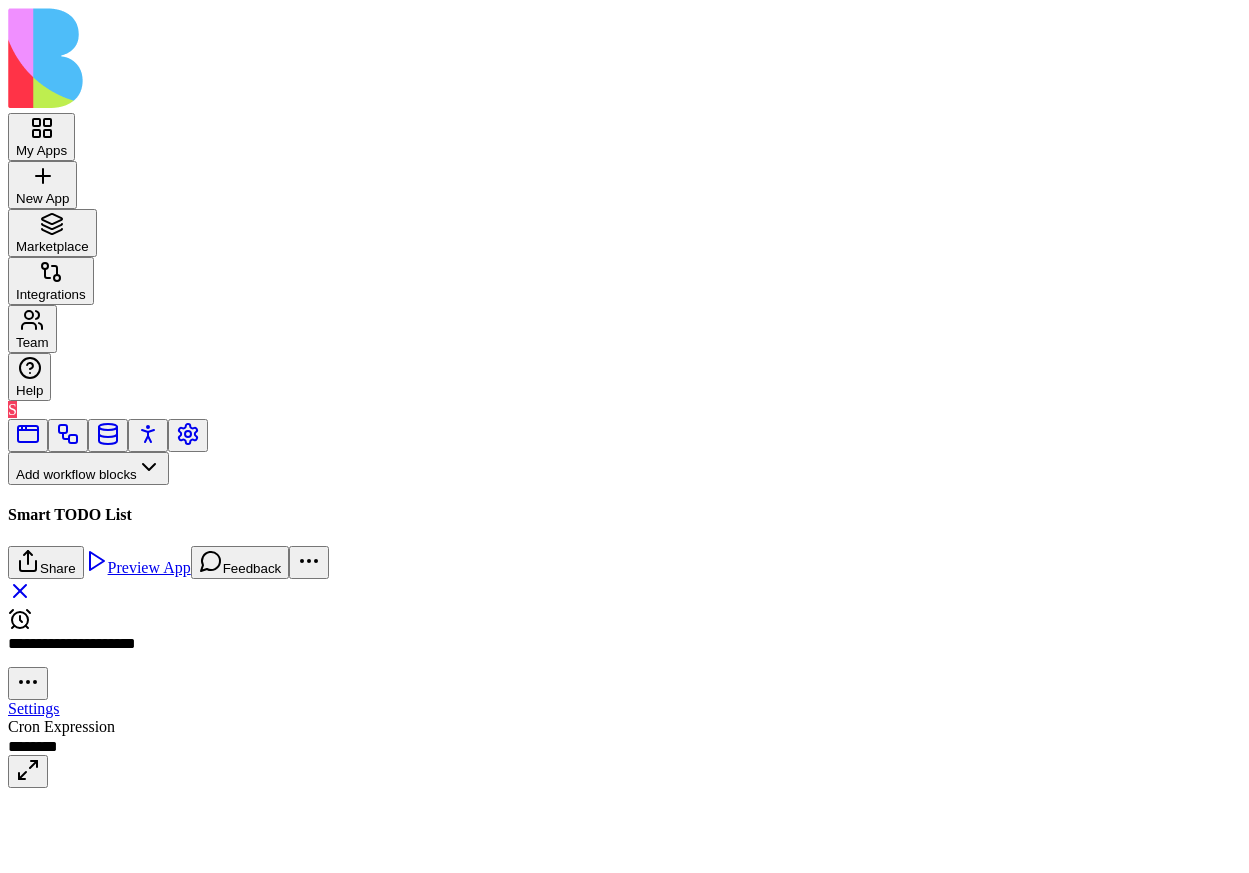 click on "*******" at bounding box center [130, 746] 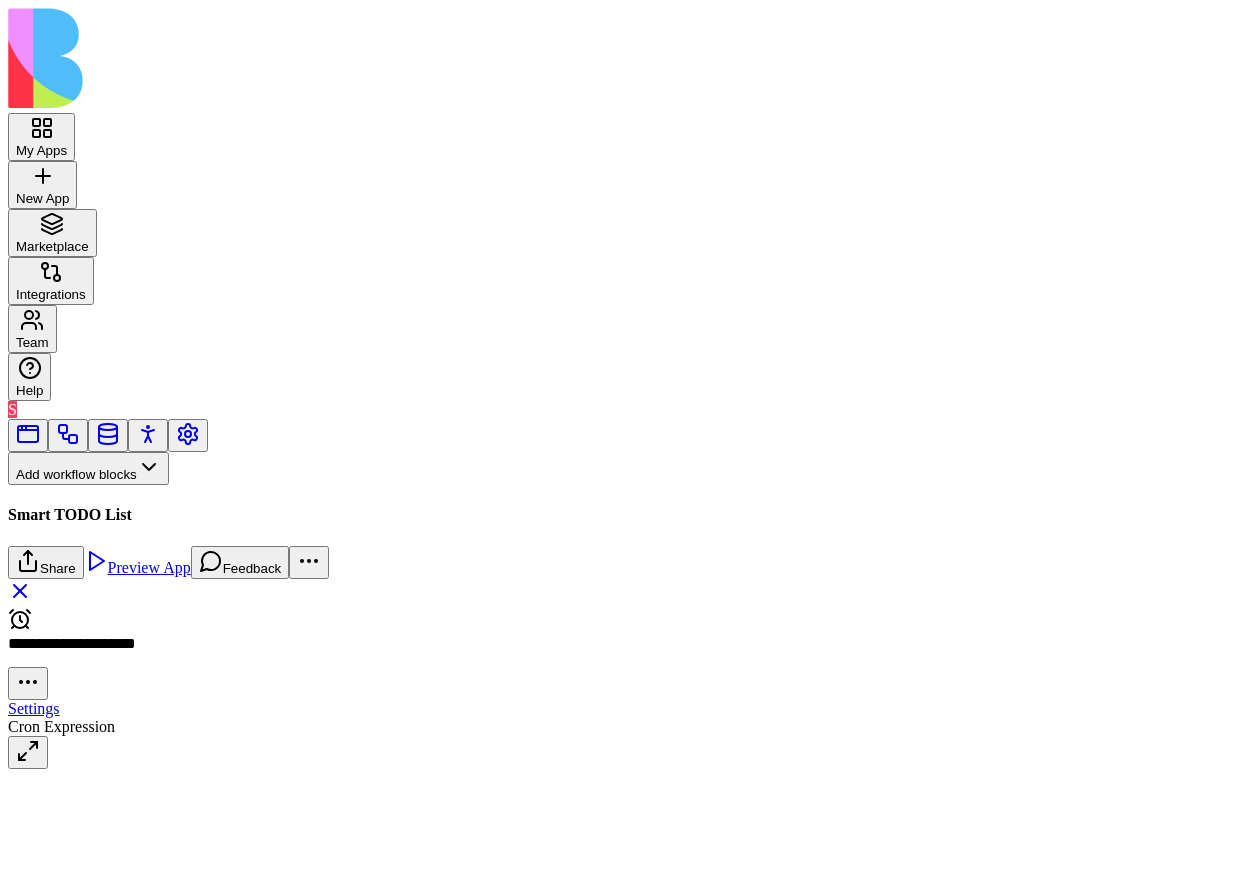scroll, scrollTop: 0, scrollLeft: 0, axis: both 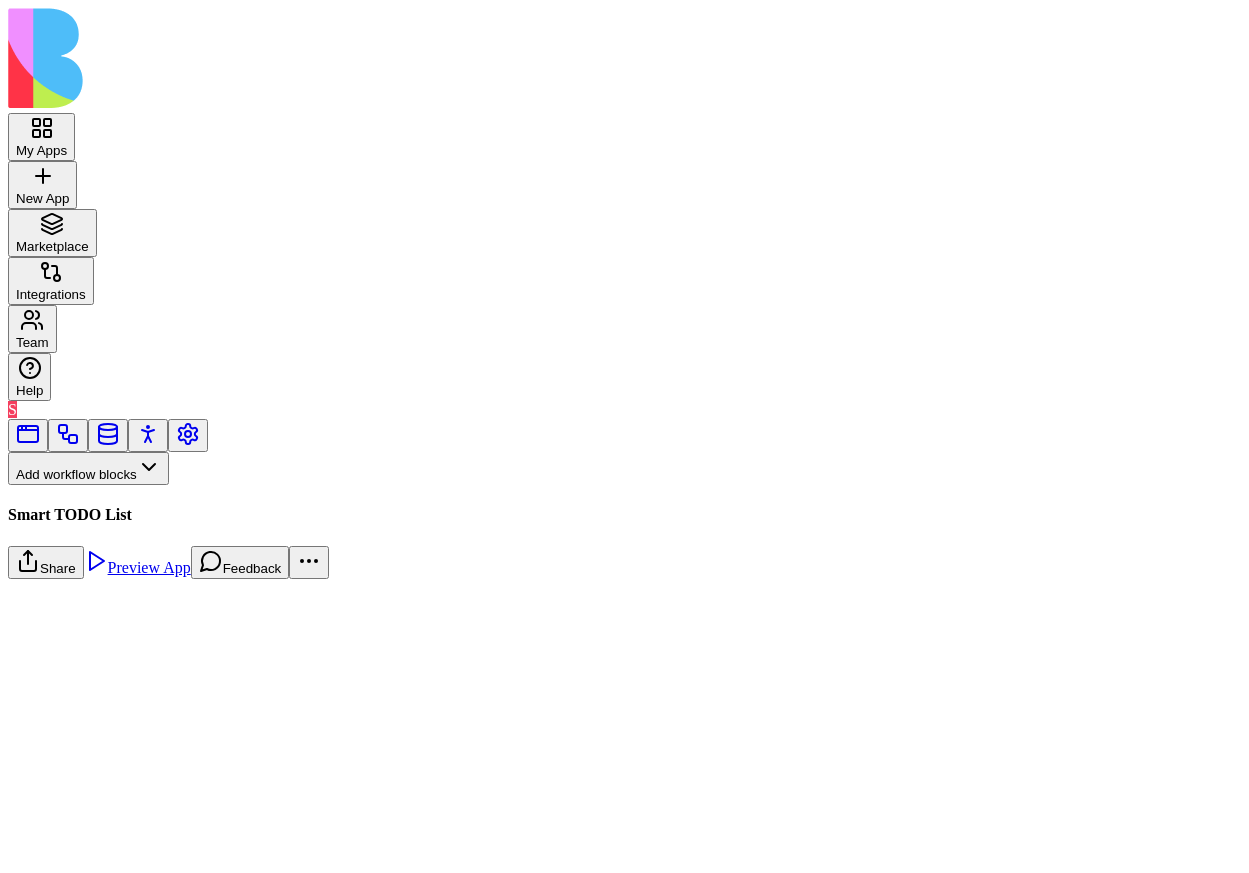 click on "Scheduler DailyDemoTasksTrigger" at bounding box center (176, 963) 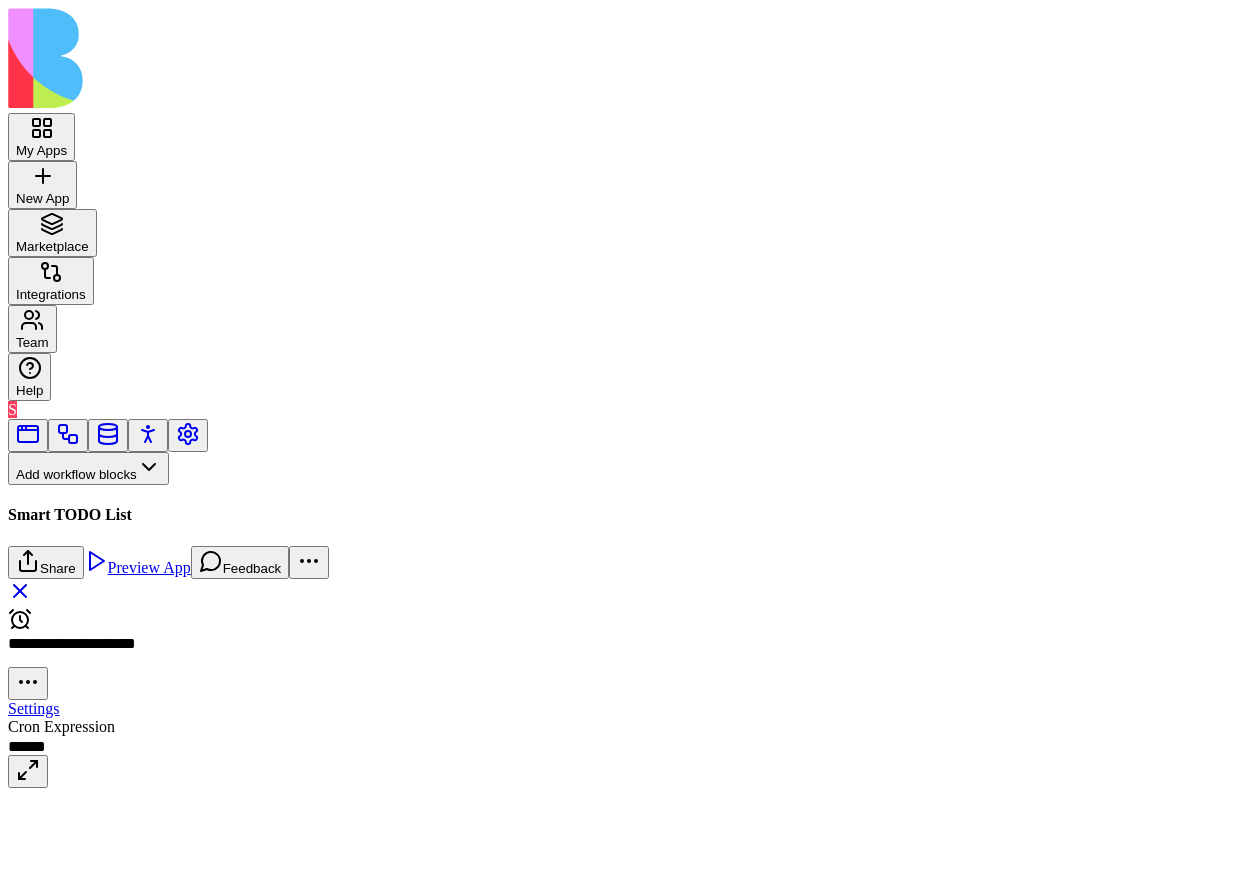 click on "*****" at bounding box center [130, 746] 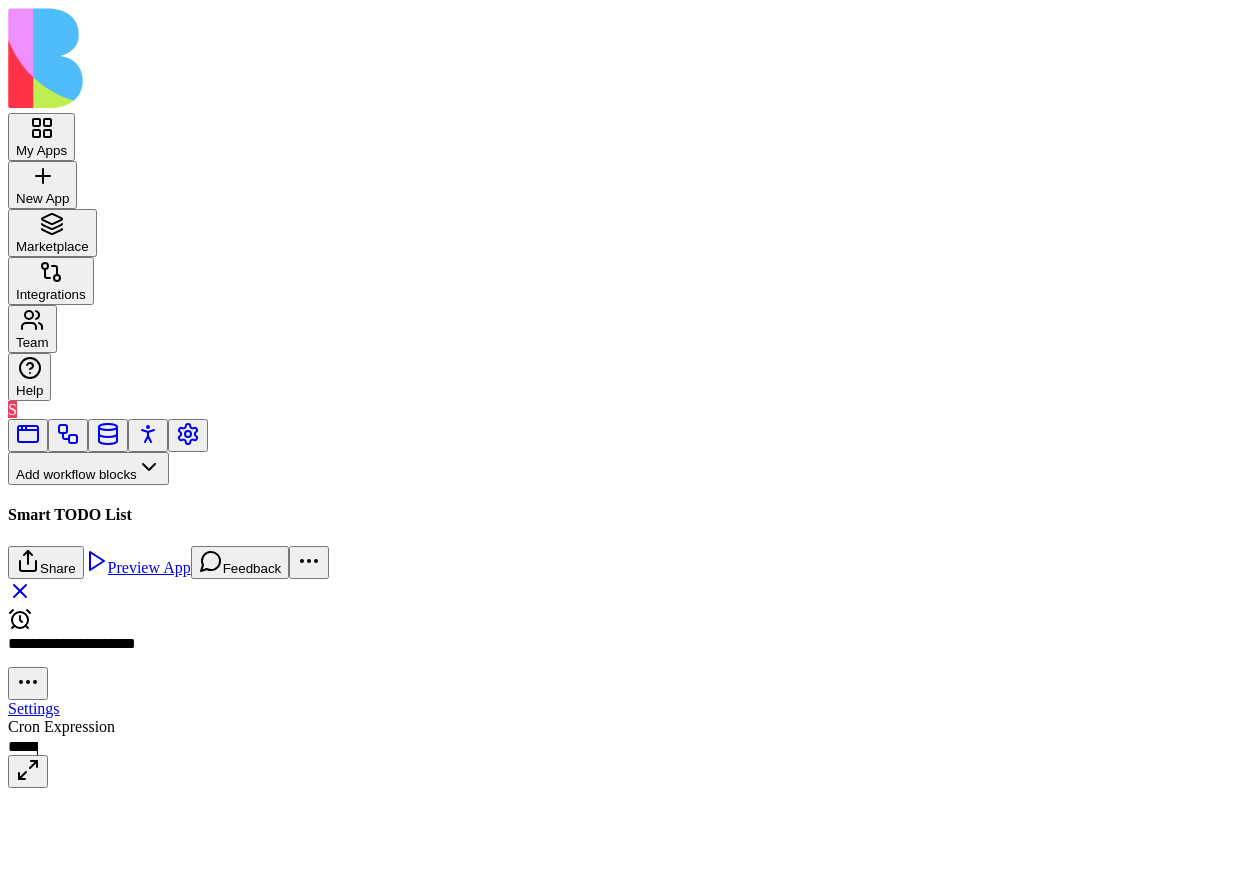 click on "*****" at bounding box center (130, 746) 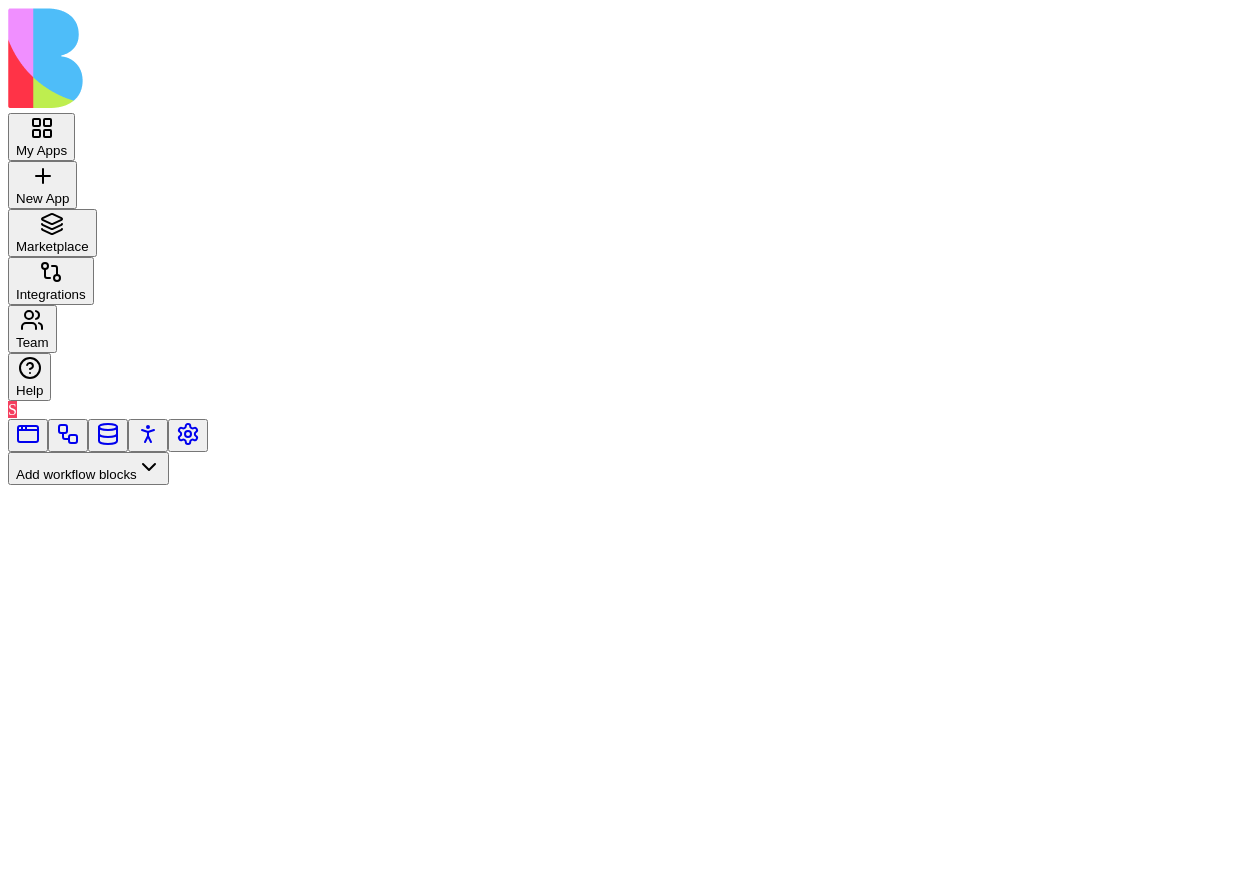 scroll, scrollTop: 0, scrollLeft: 0, axis: both 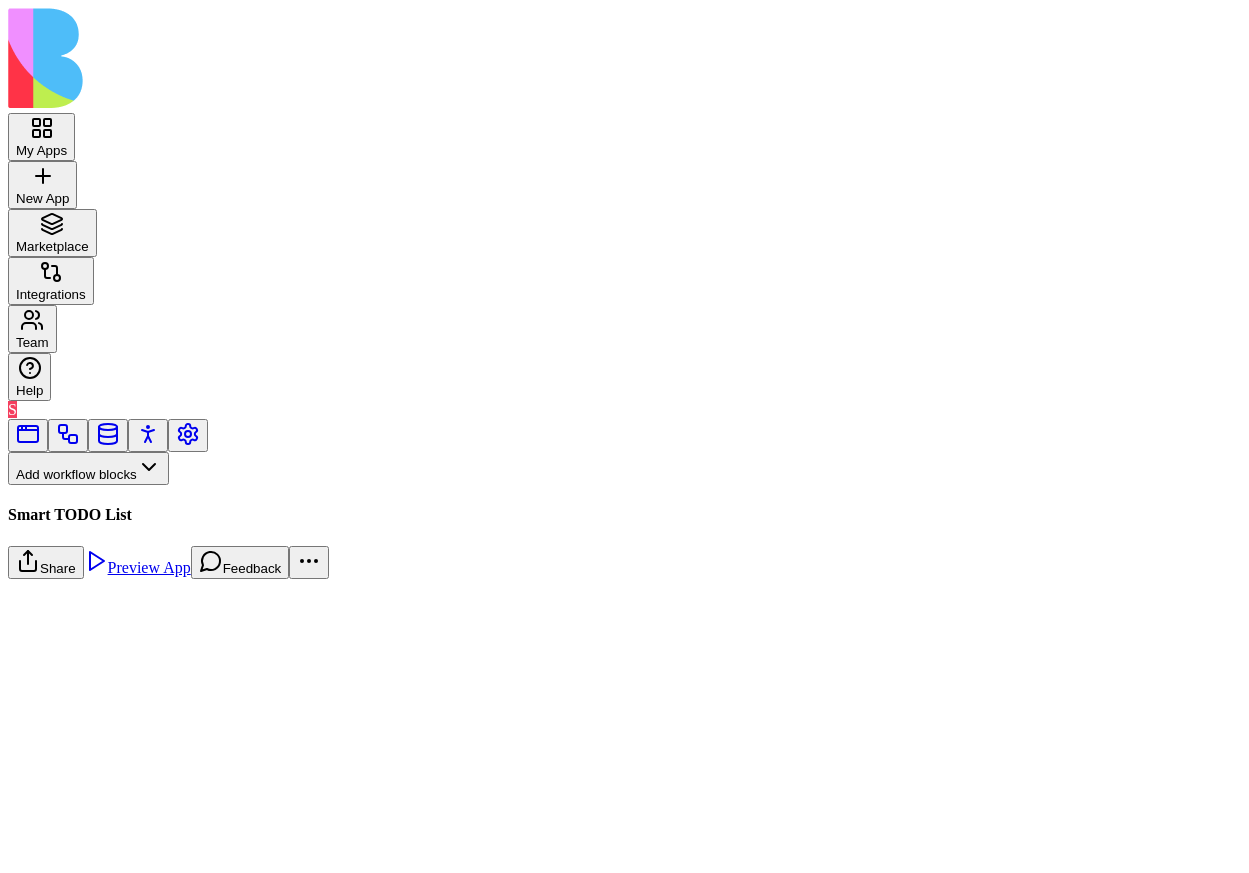 click on "DailyDemoTasksTrigger" at bounding box center [192, 996] 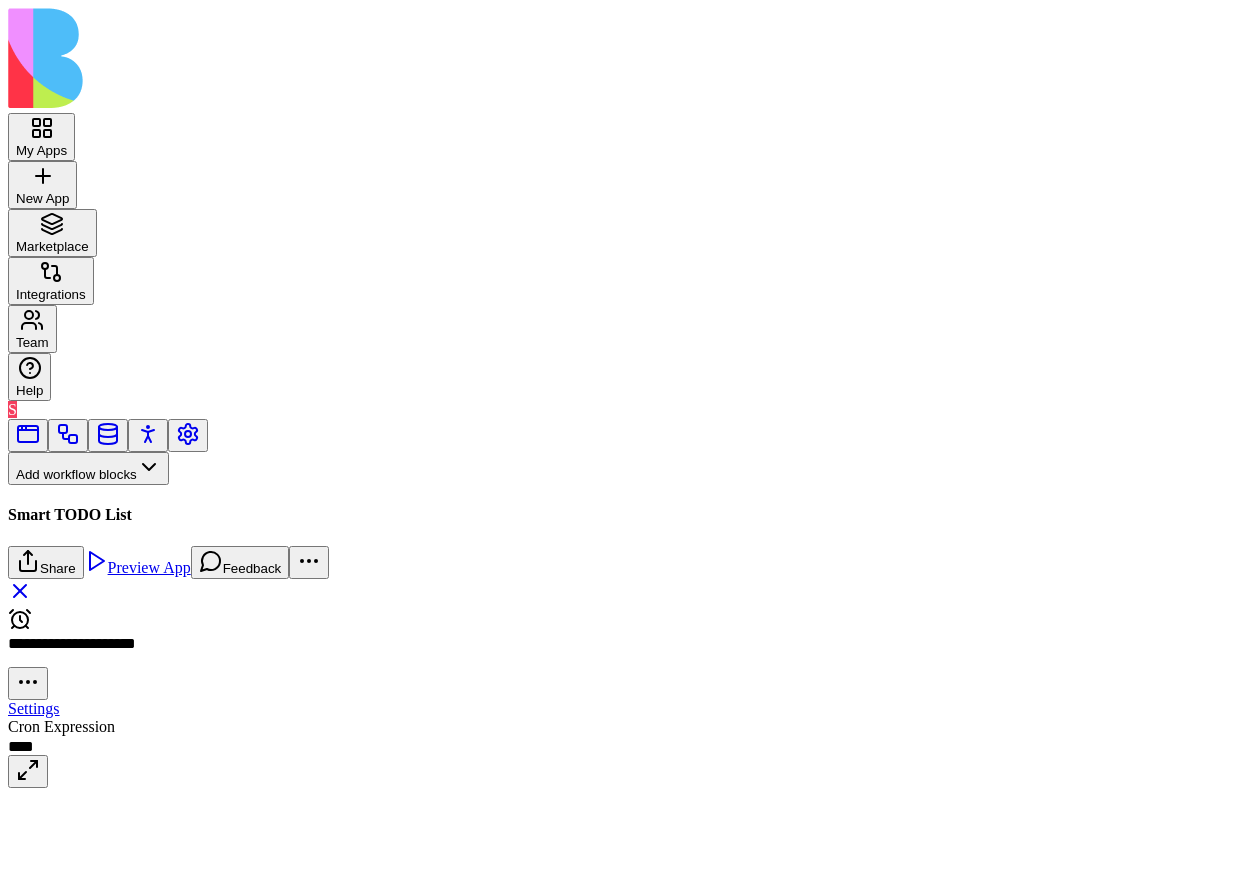 click on "***" at bounding box center [130, 746] 